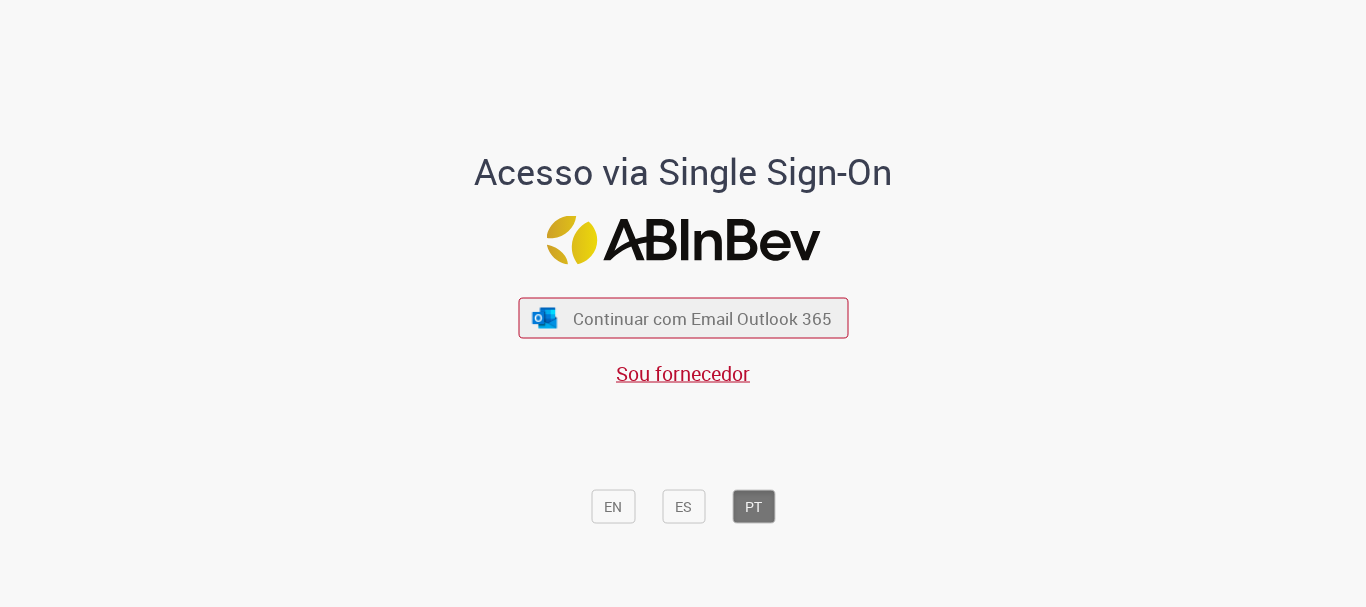 scroll, scrollTop: 0, scrollLeft: 0, axis: both 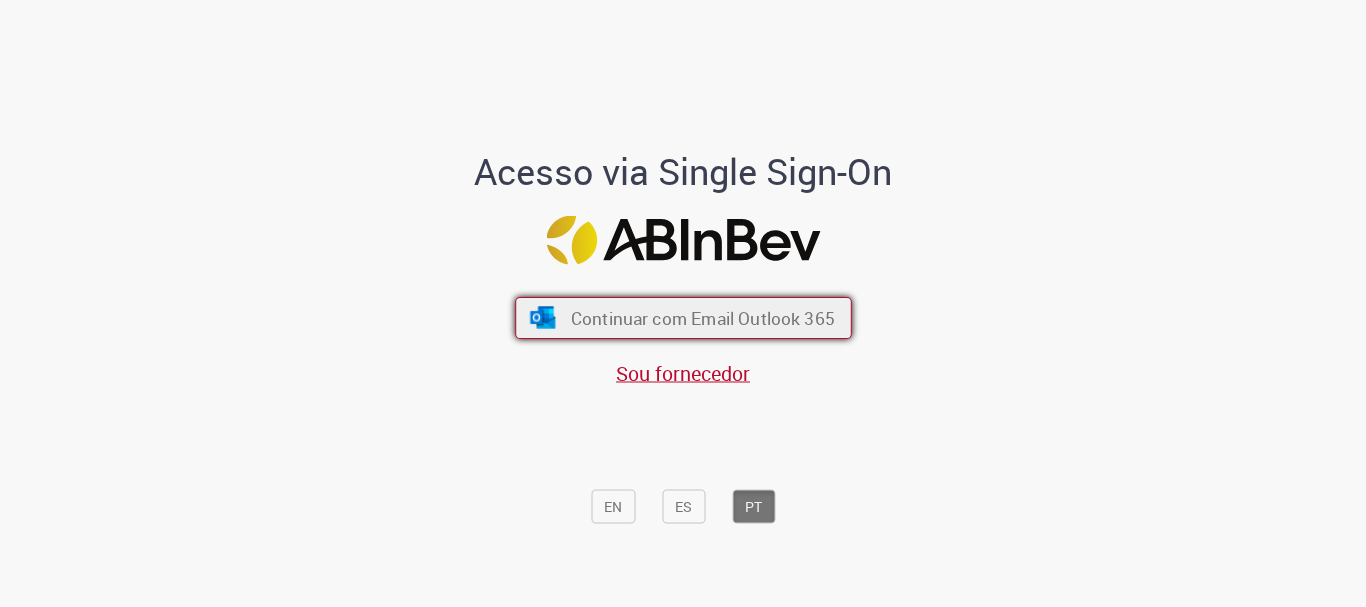 click on "Continuar com Email Outlook 365" at bounding box center [702, 318] 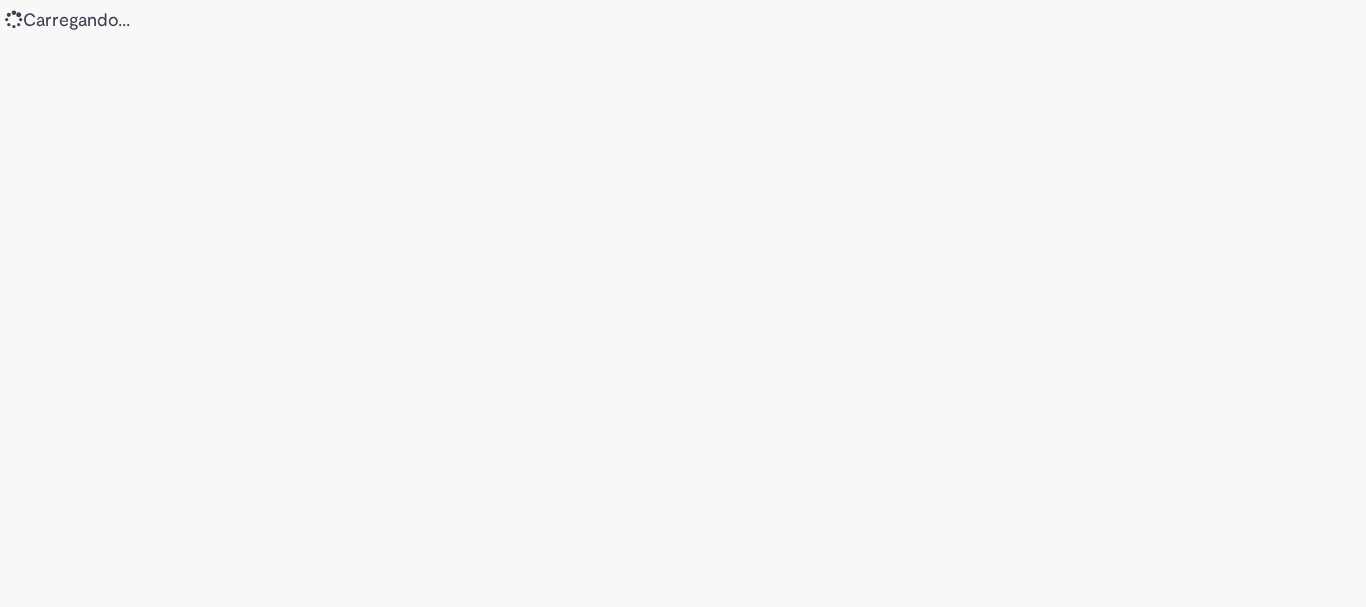 scroll, scrollTop: 0, scrollLeft: 0, axis: both 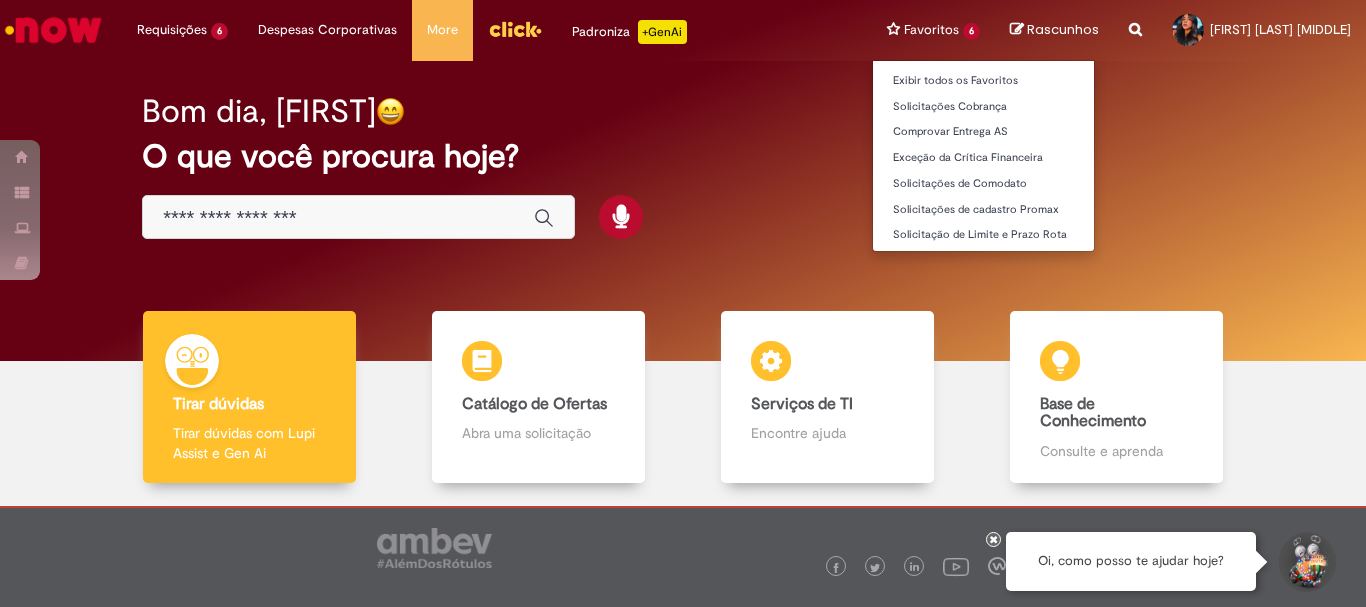 click on "Favoritos   6
Exibir todos os Favoritos
Solicitações Cobrança
Comprovar Entrega AS
Exceção da Crítica Financeira
Solicitações de Comodato
Solicitações de cadastro Promax
Solicitação de Limite e Prazo Rota" at bounding box center (933, 30) 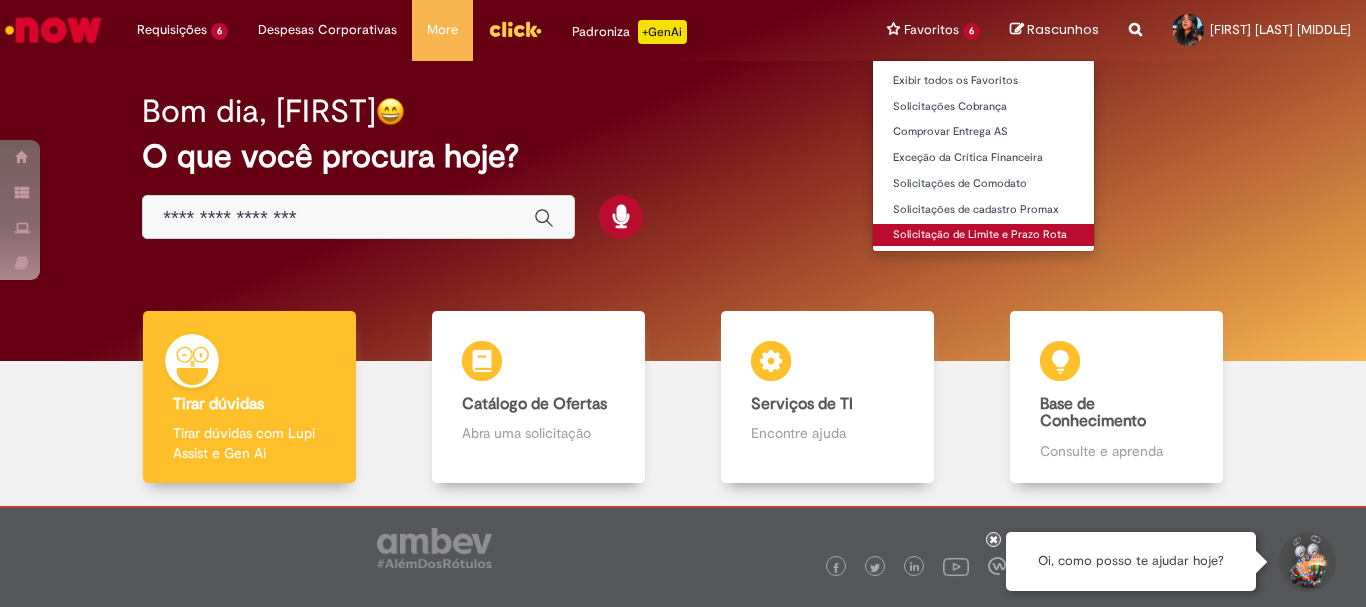 click on "Solicitação de Limite e Prazo Rota" at bounding box center [983, 235] 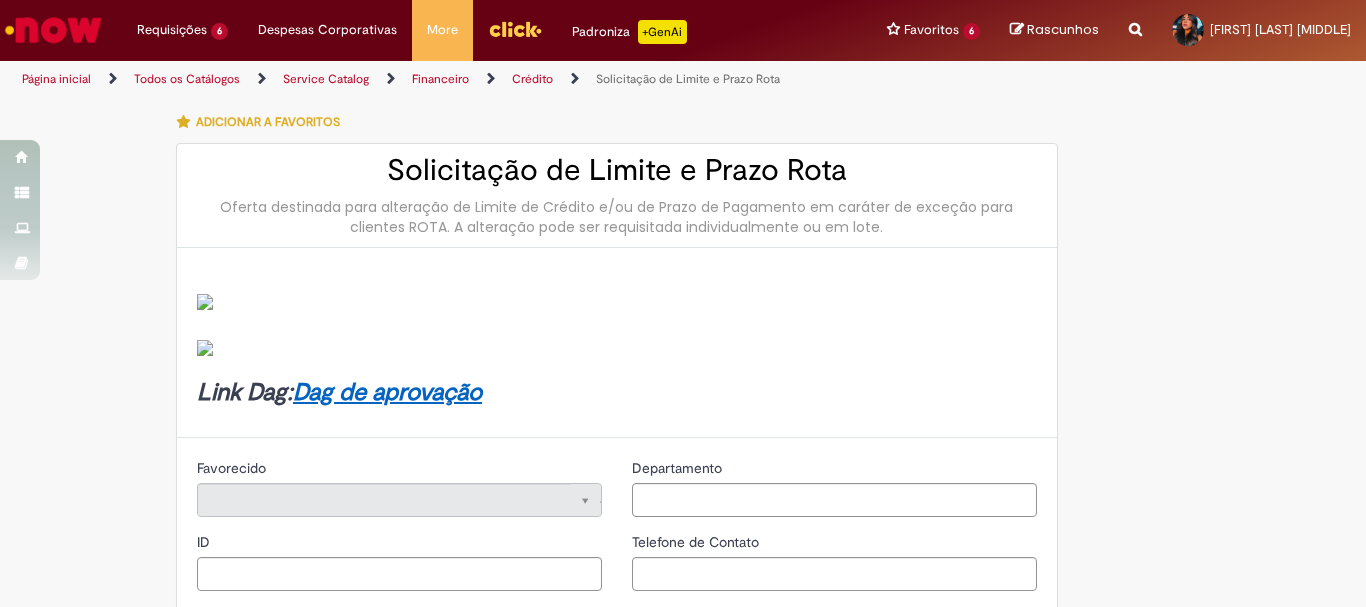 type on "********" 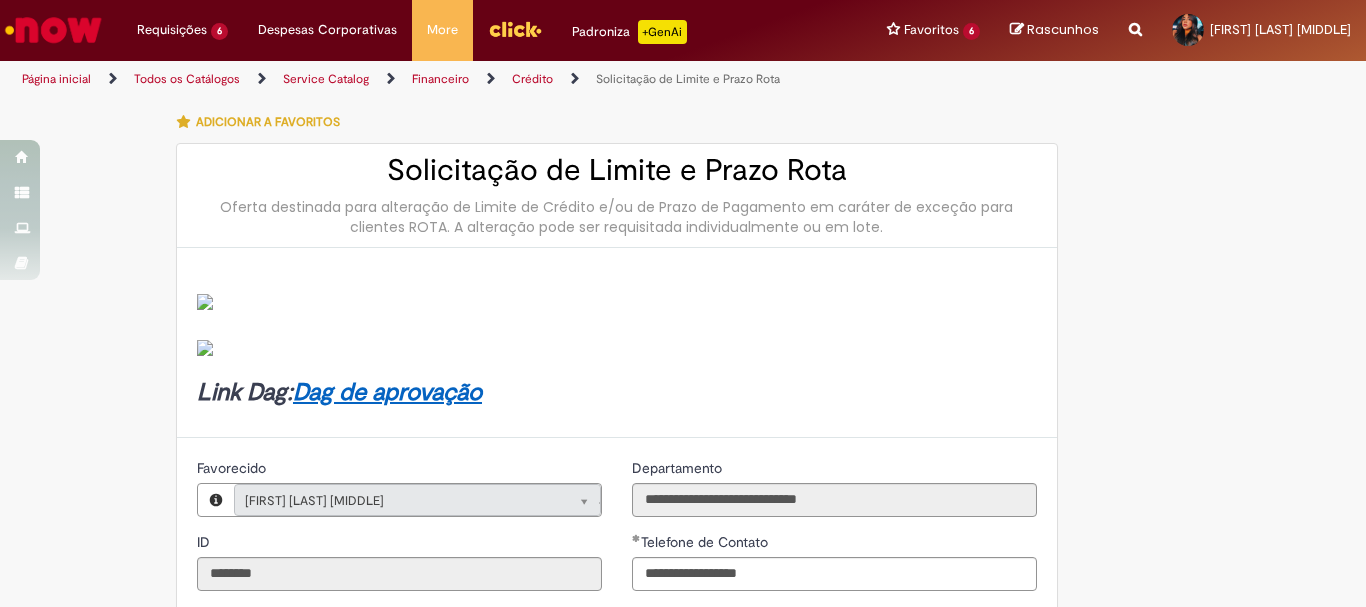 type on "**********" 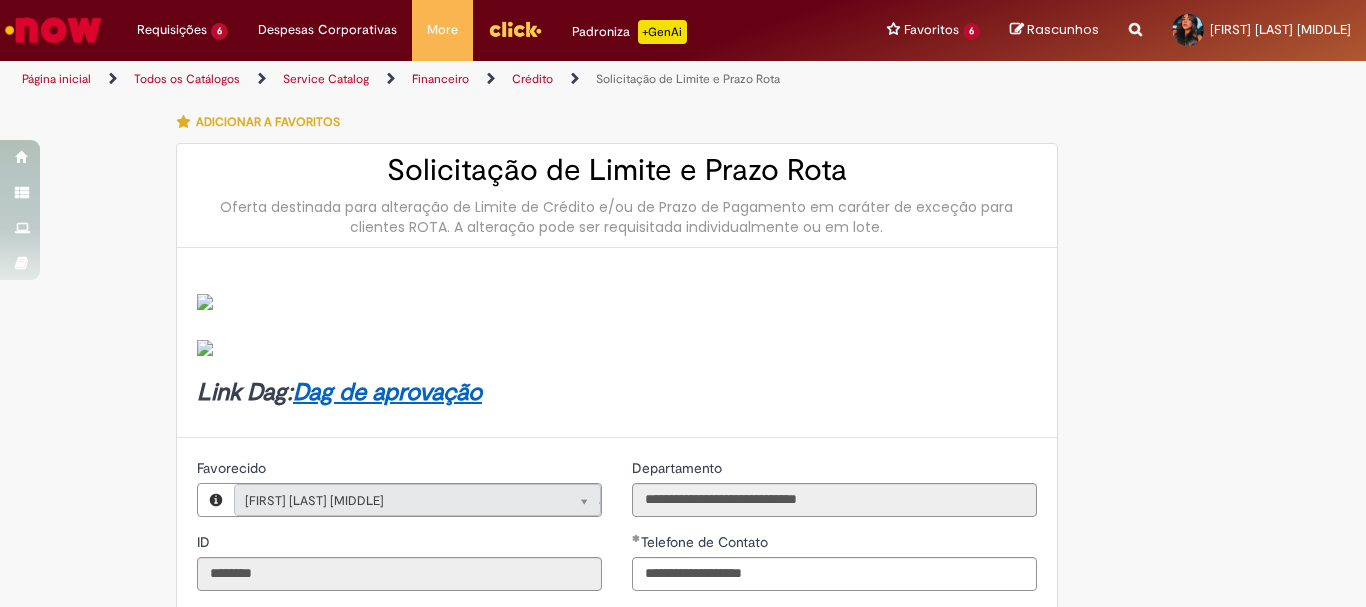 type on "**********" 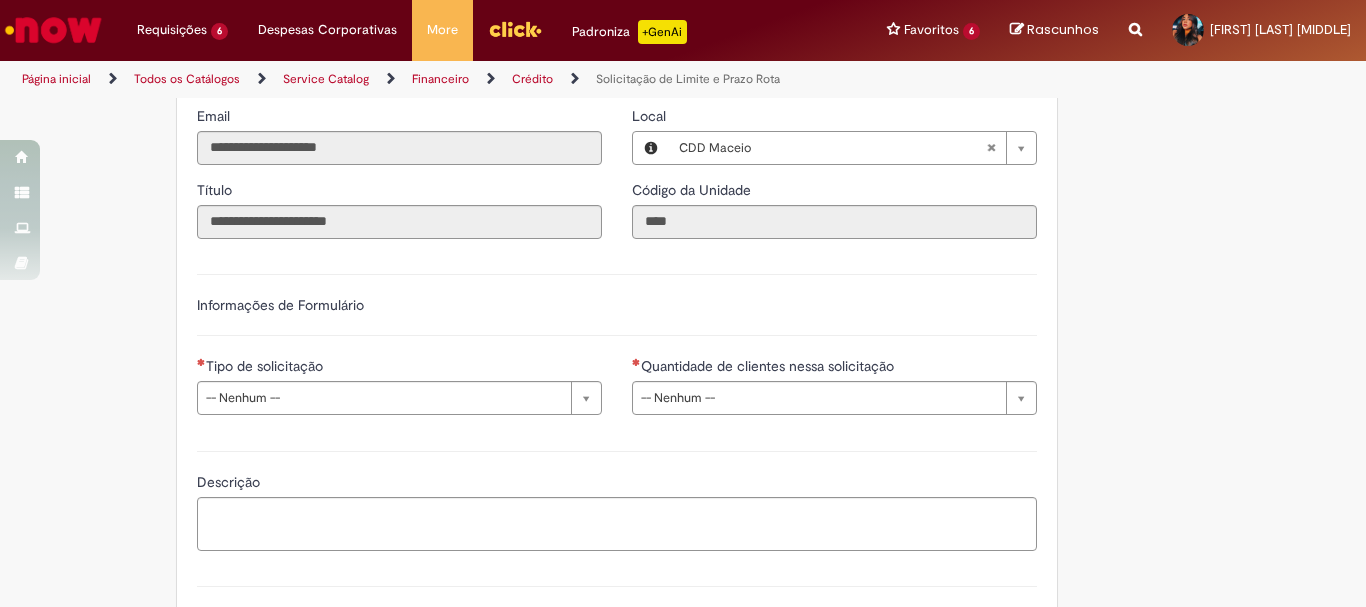 scroll, scrollTop: 600, scrollLeft: 0, axis: vertical 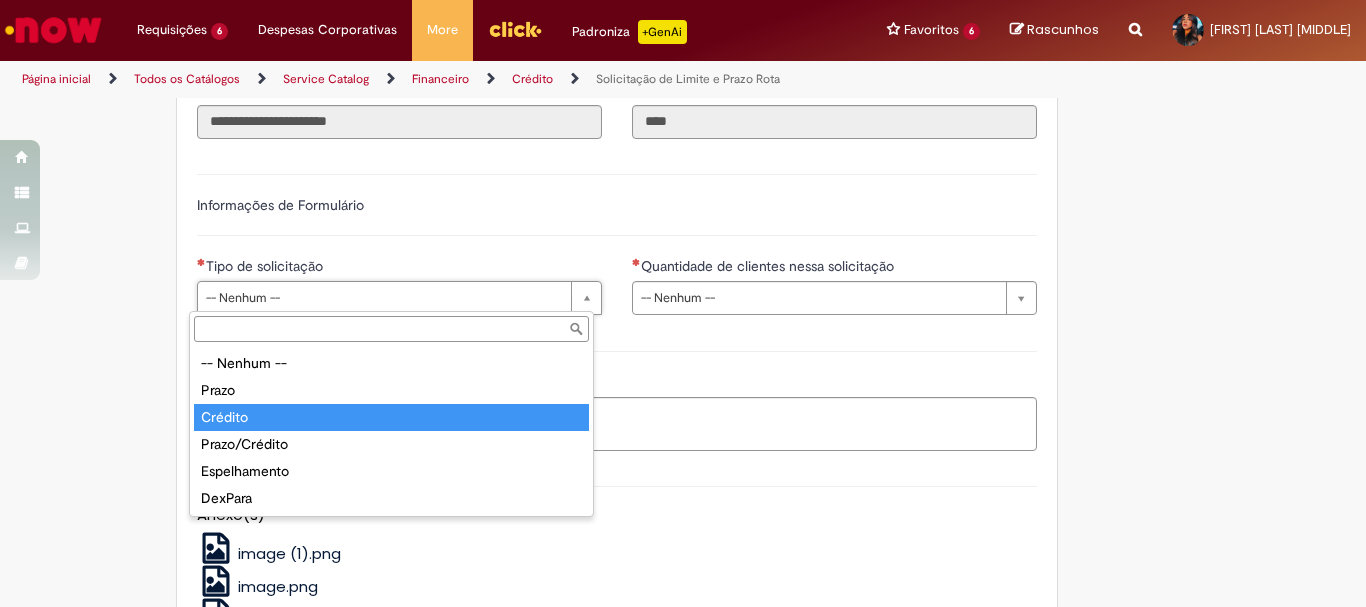 type on "*******" 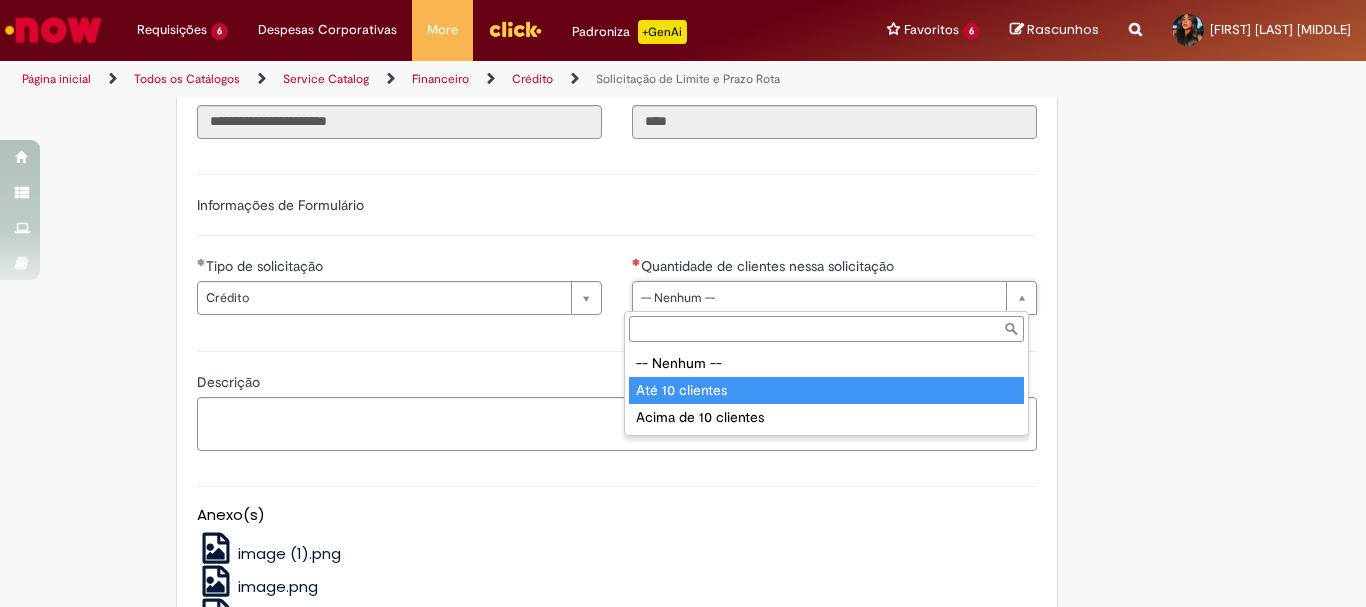 type on "**********" 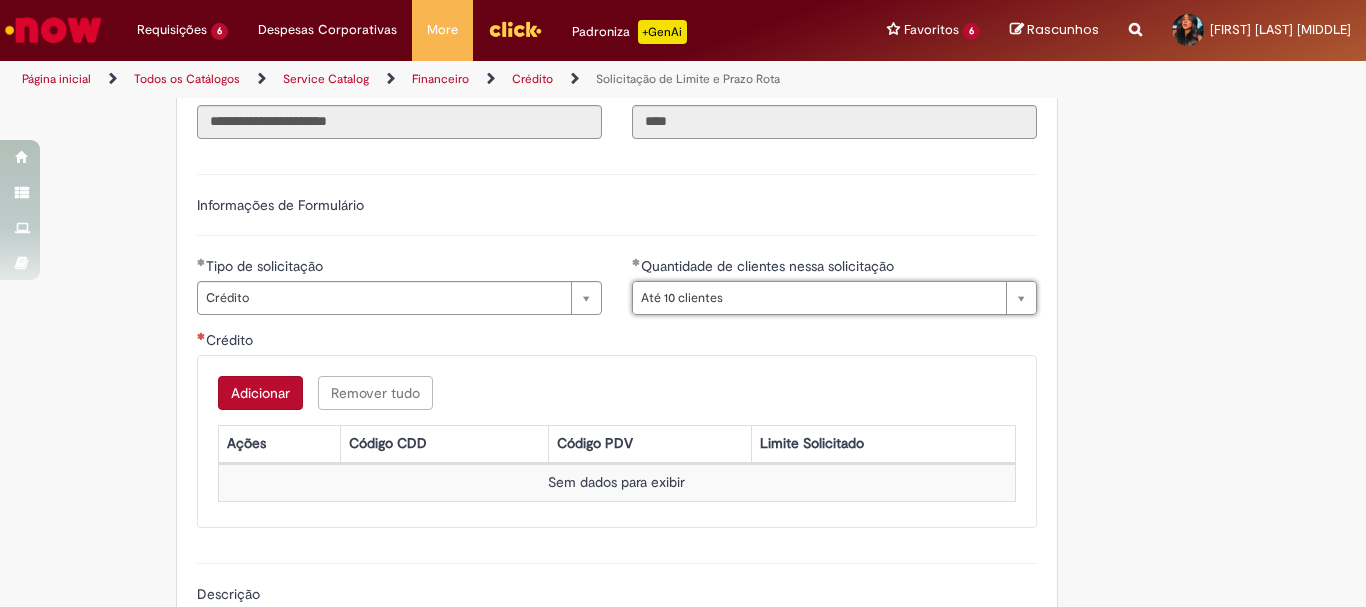 click on "Adicionar" at bounding box center (260, 393) 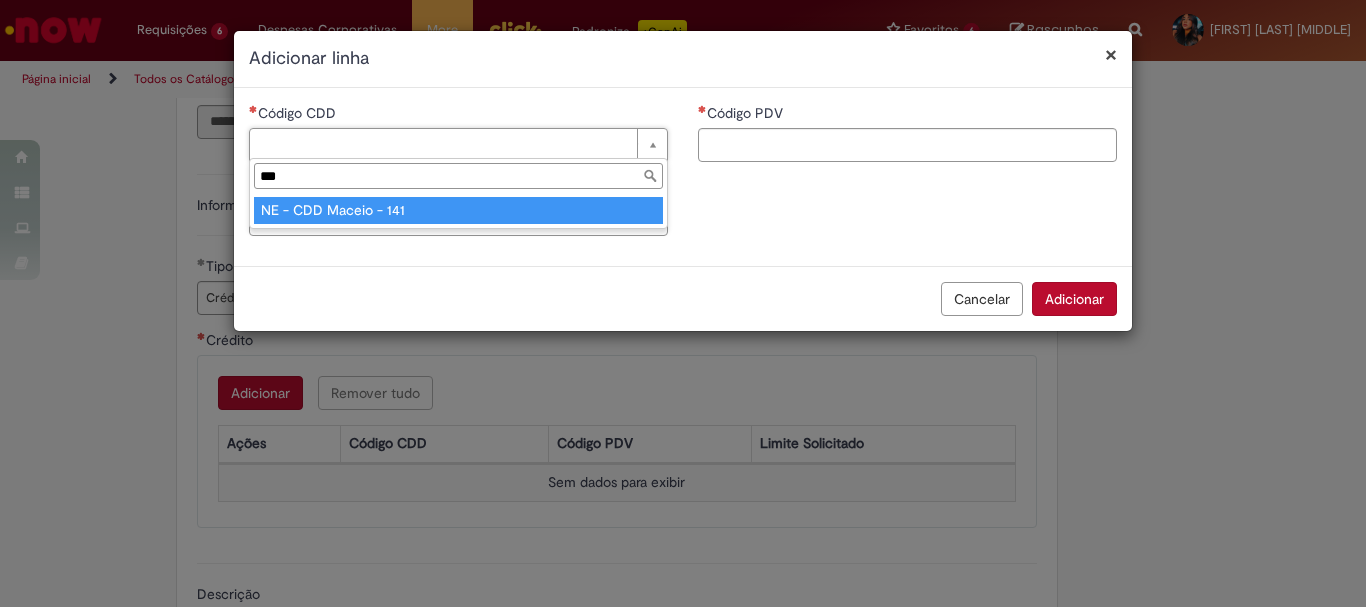 type on "***" 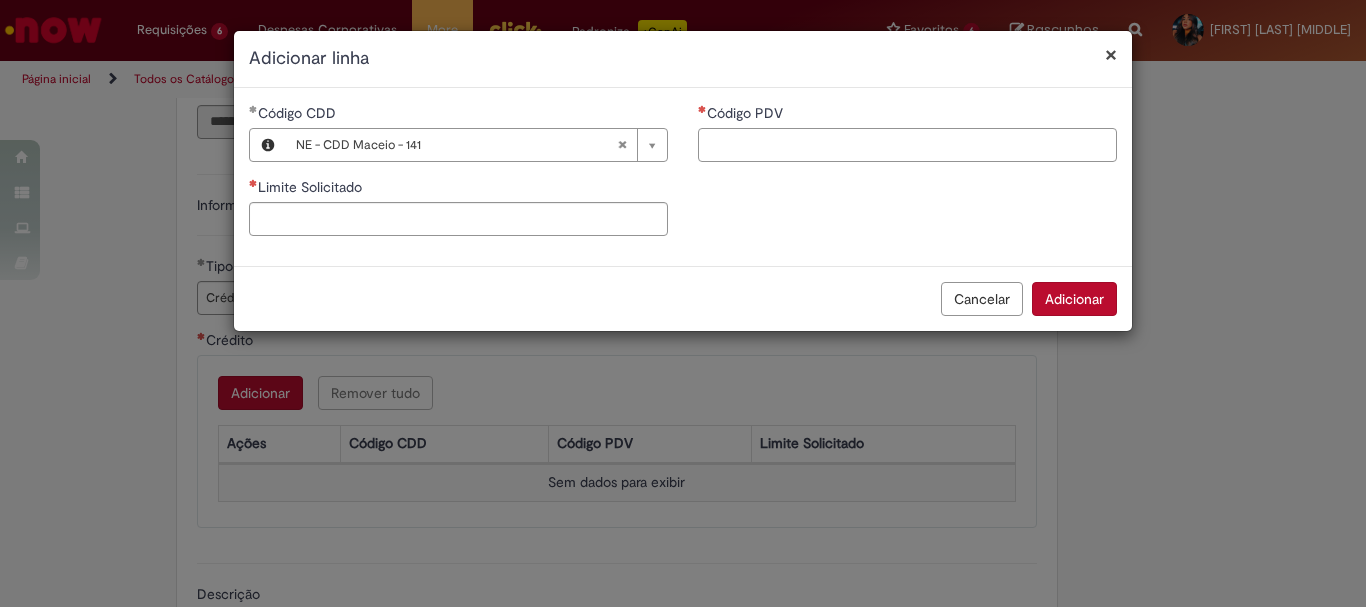 click on "Código PDV" at bounding box center (907, 145) 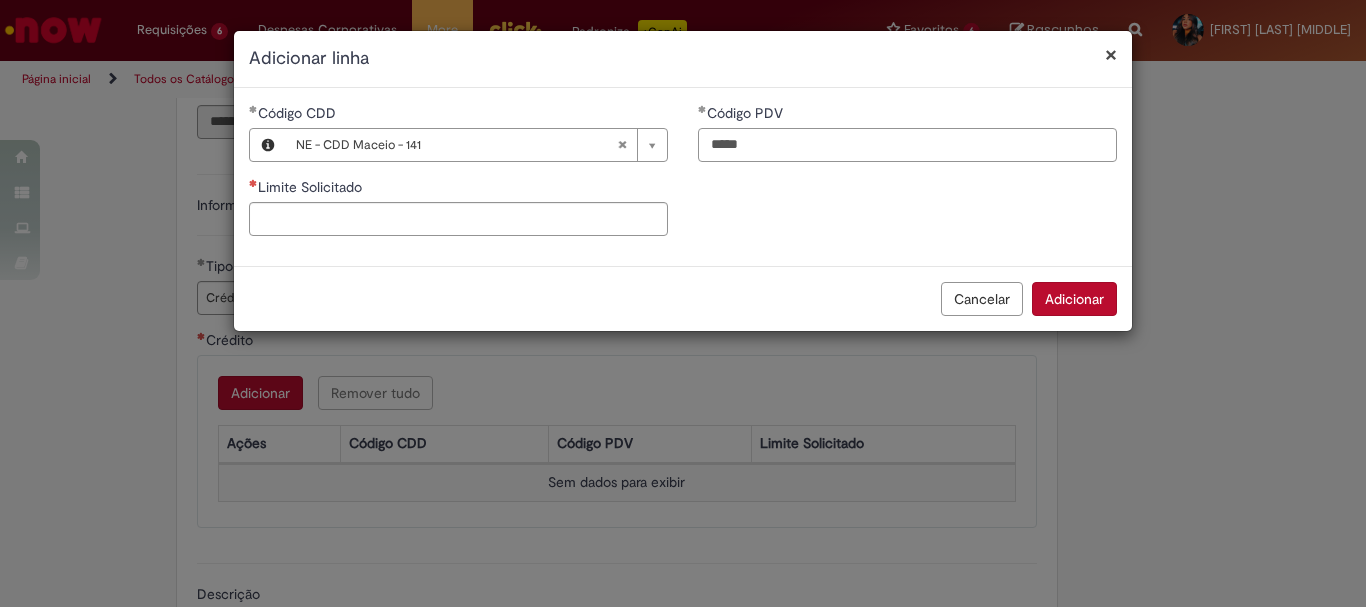 type on "*****" 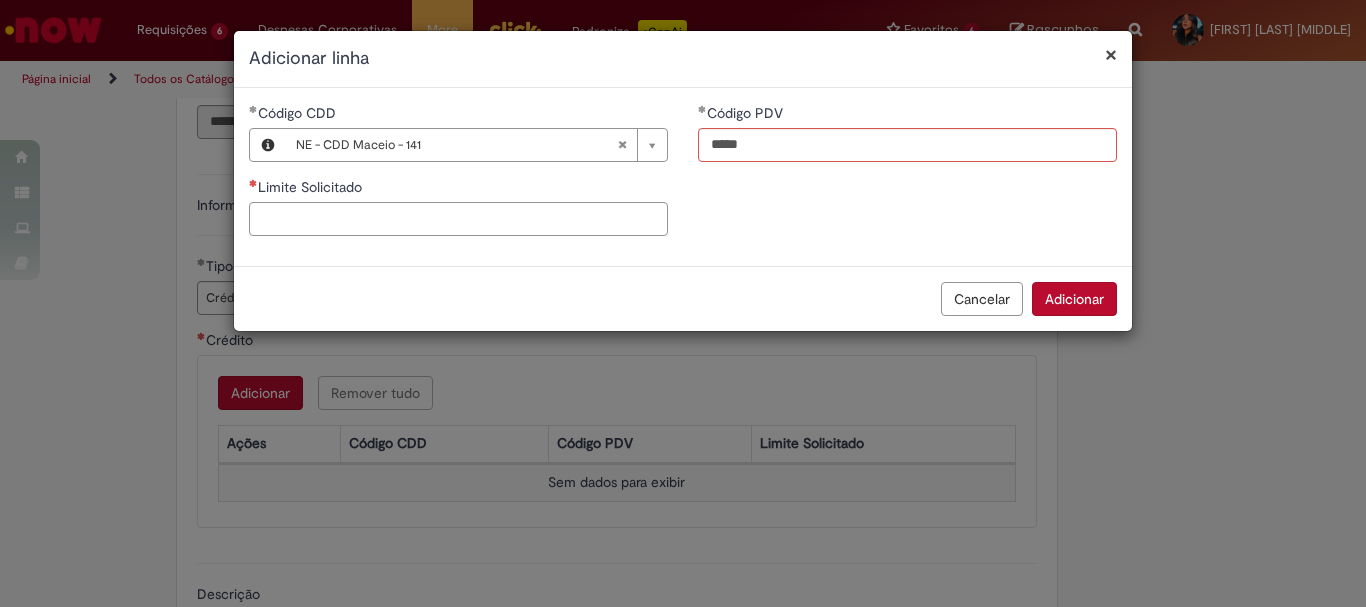click on "Limite Solicitado" at bounding box center [458, 219] 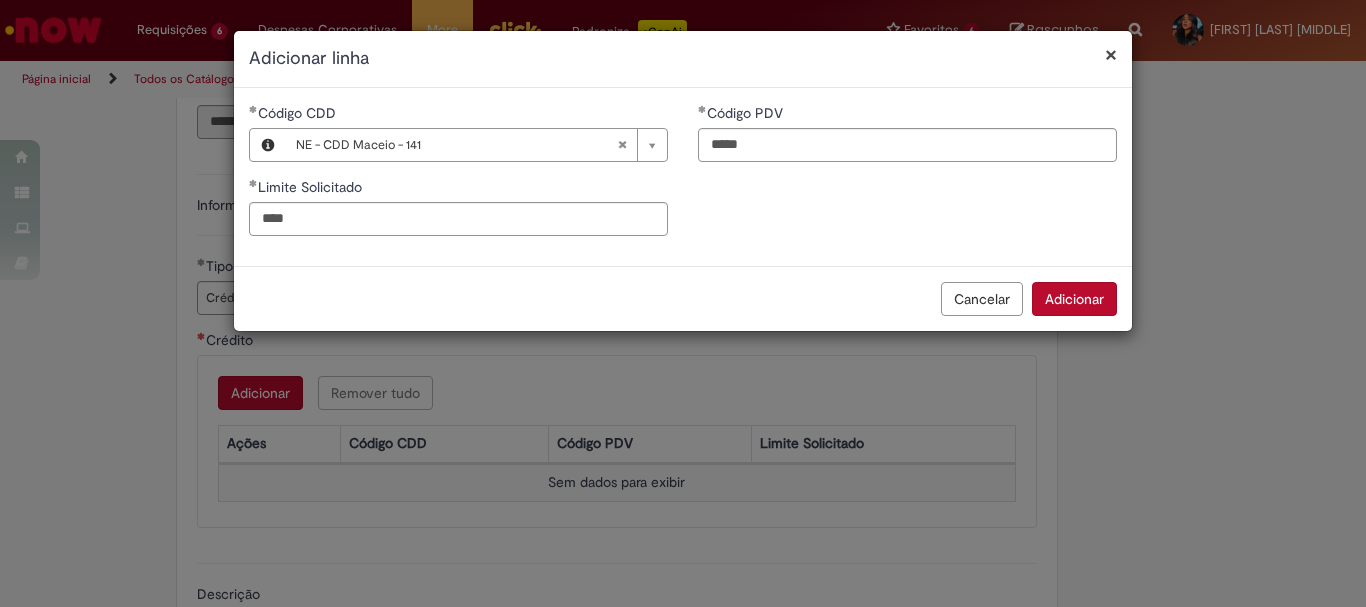 type on "********" 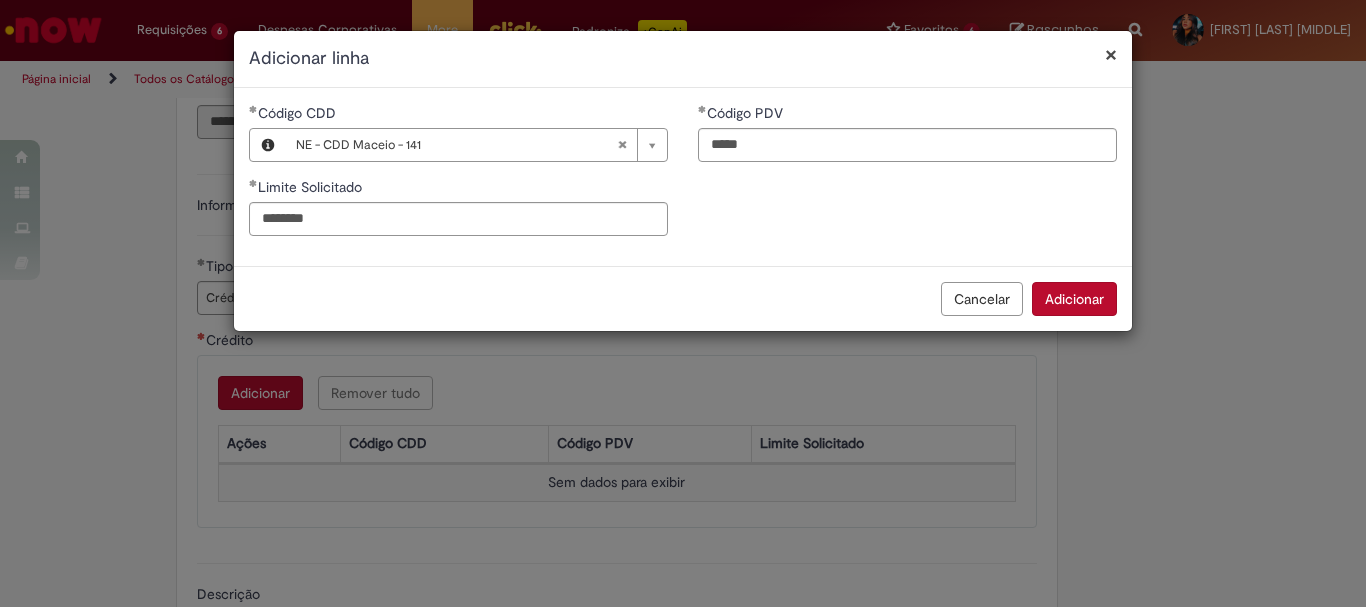 click on "Adicionar" at bounding box center [1074, 299] 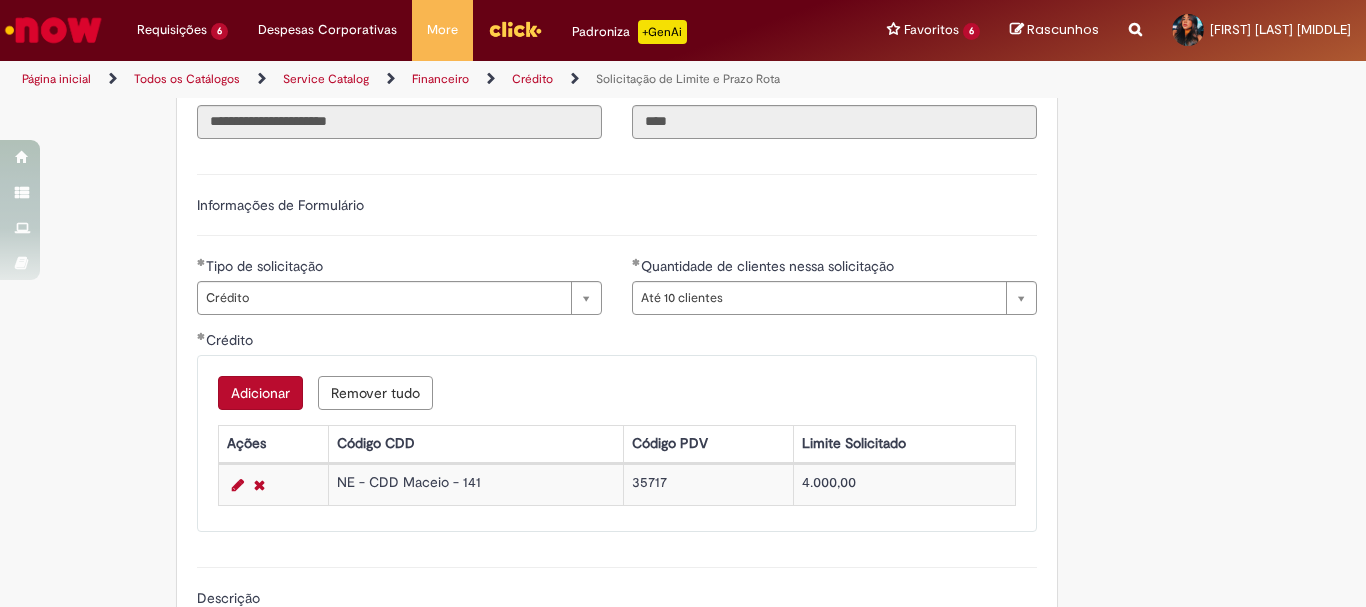 click on "Adicionar" at bounding box center [260, 393] 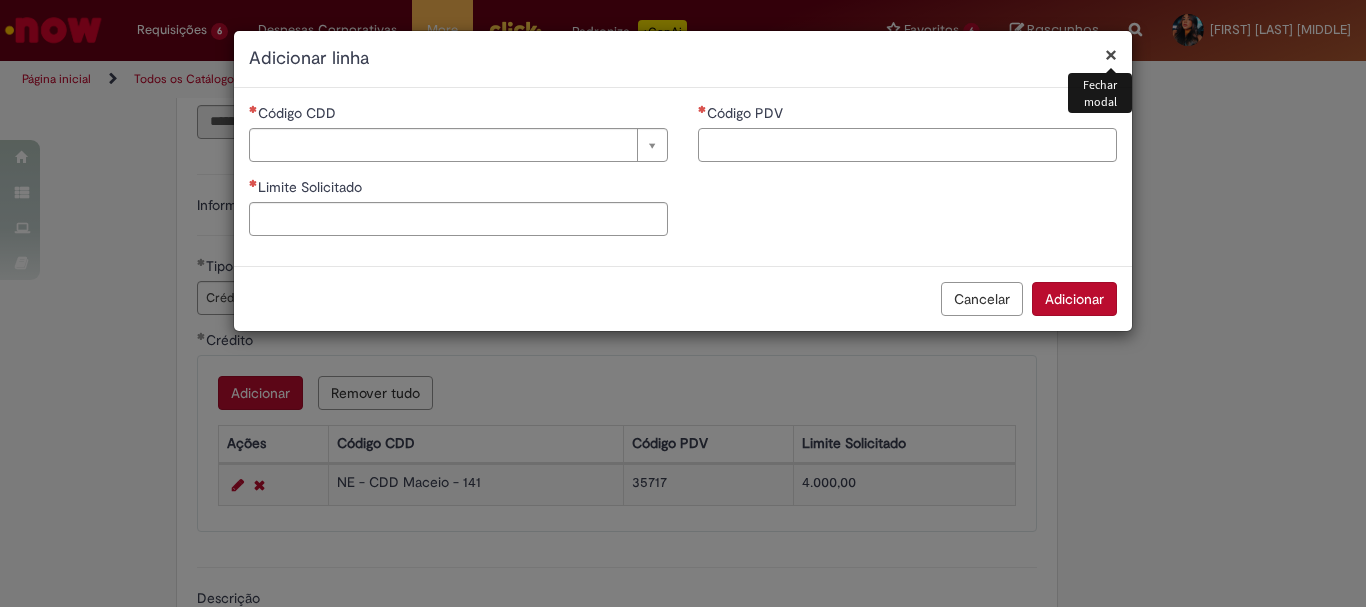click on "Código PDV" at bounding box center (907, 145) 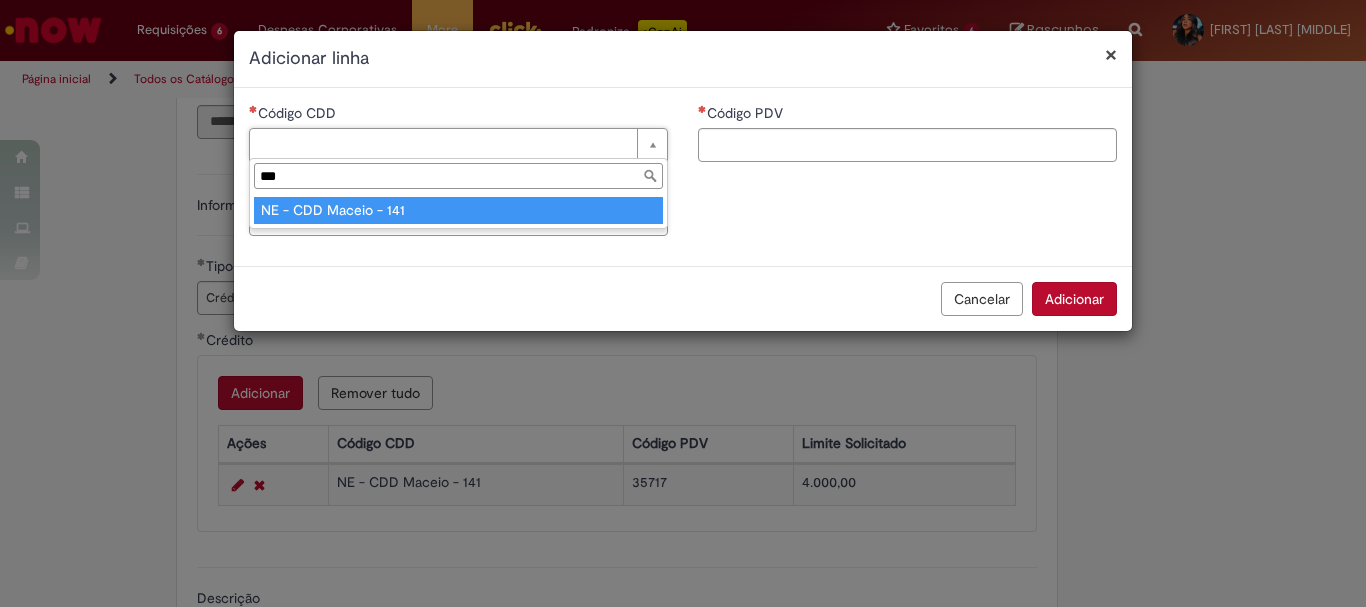 type on "***" 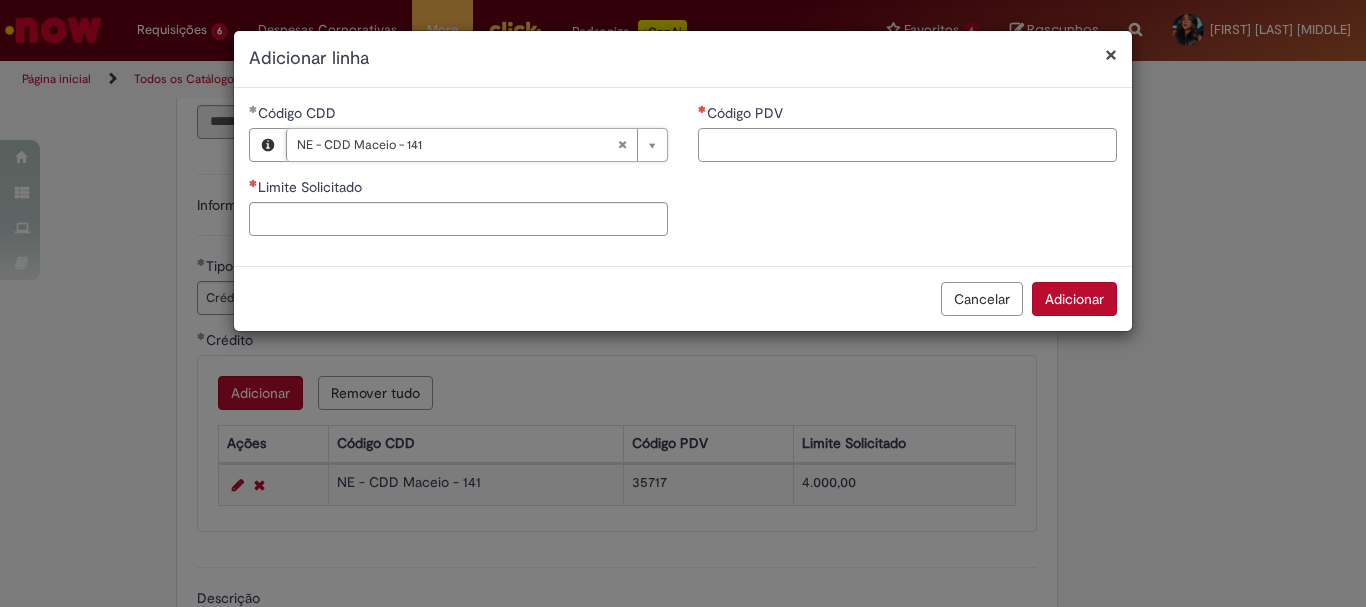 click on "Código PDV" at bounding box center (907, 145) 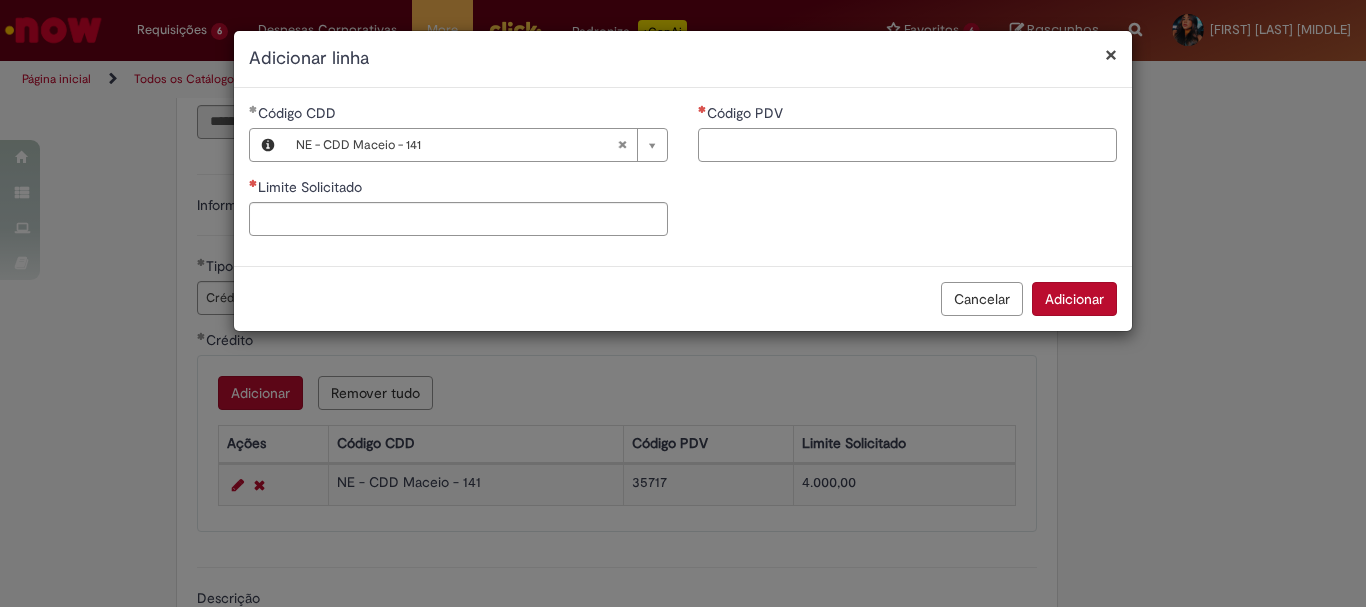 paste on "*****" 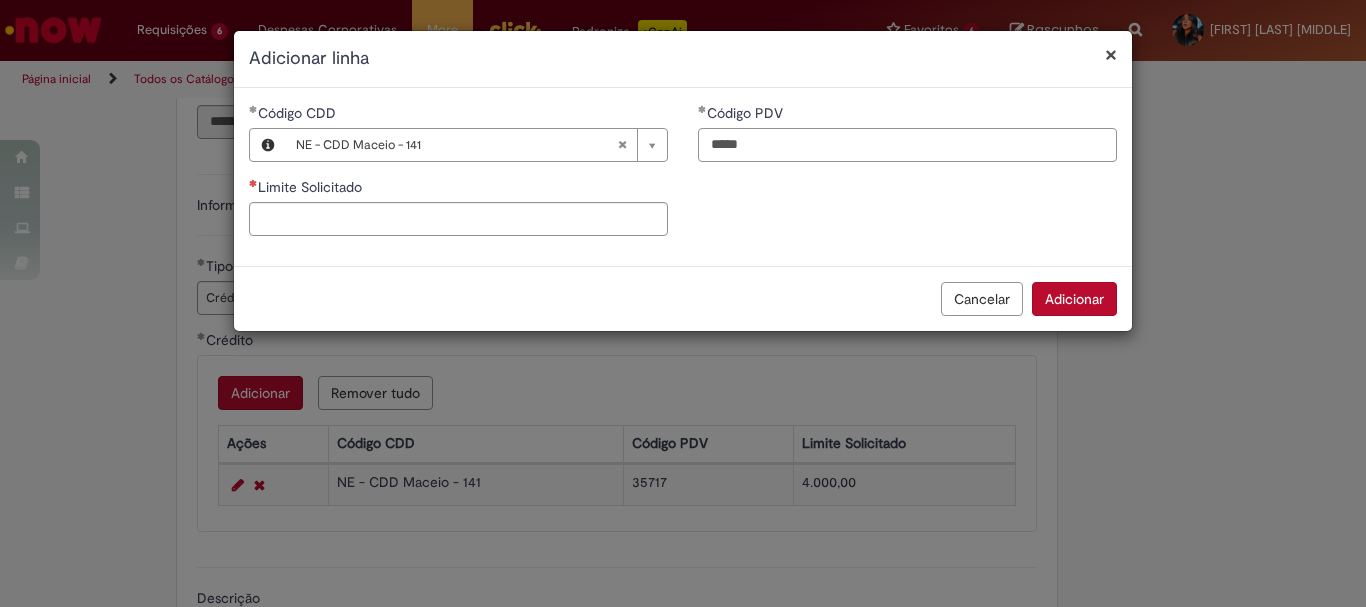 type on "*****" 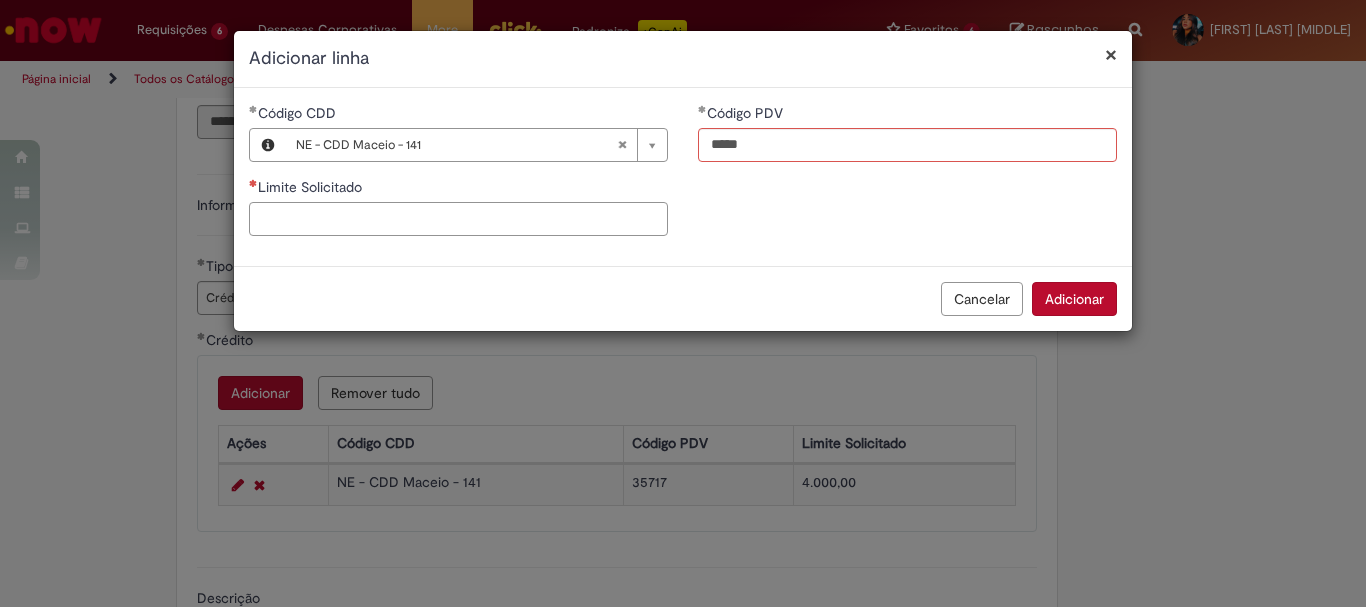 click on "Limite Solicitado" at bounding box center (458, 219) 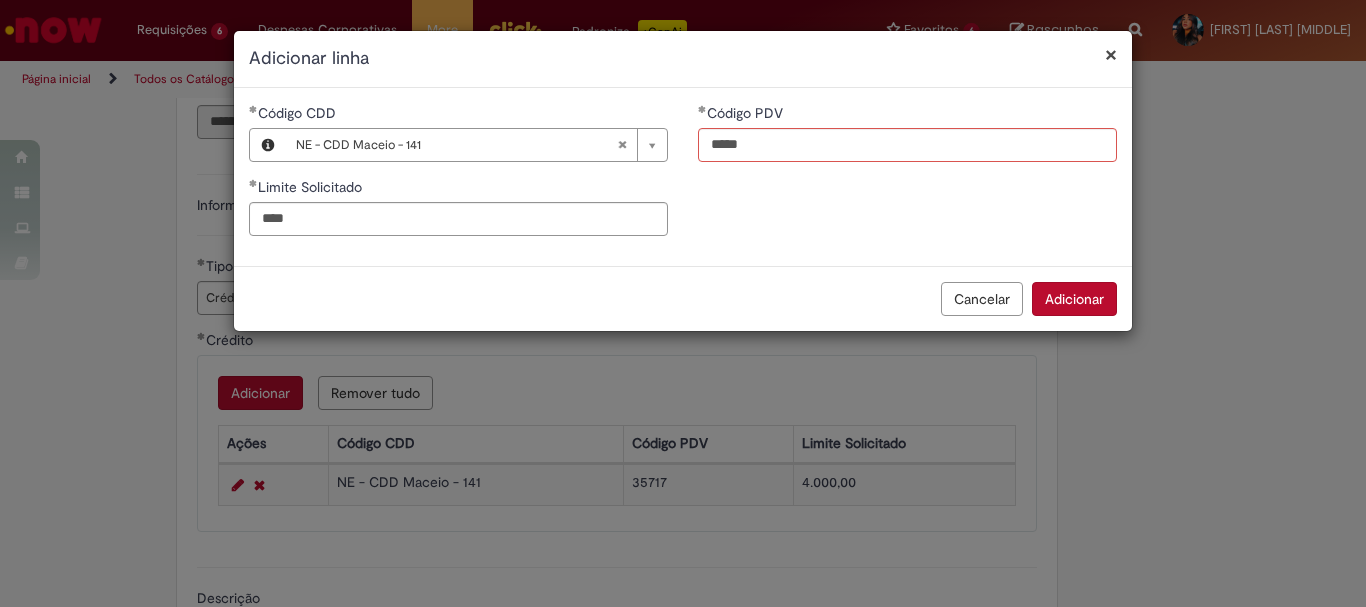 type on "********" 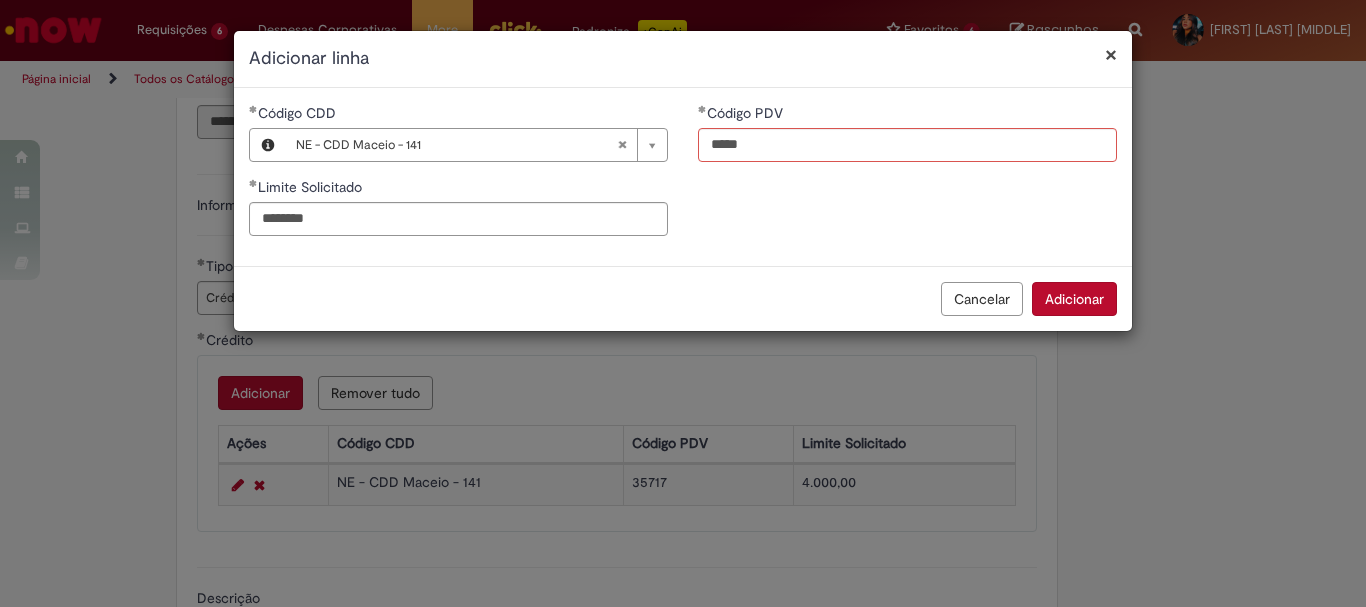 click on "Adicionar" at bounding box center [1074, 299] 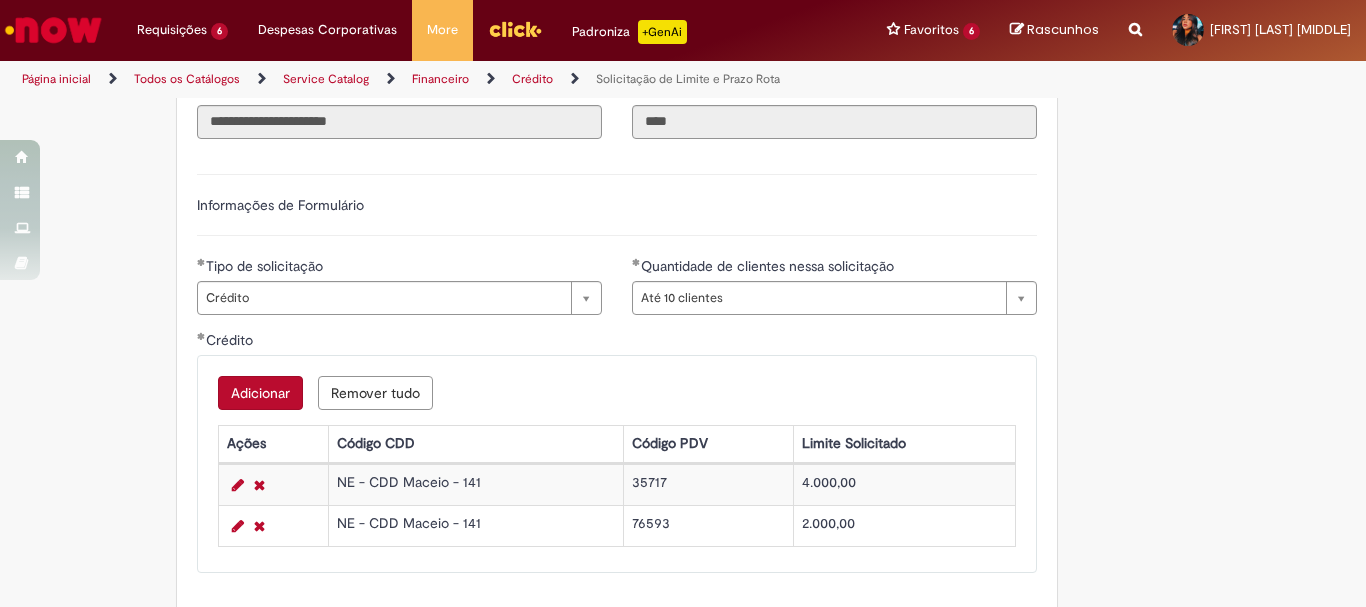 click on "Adicionar" at bounding box center [260, 393] 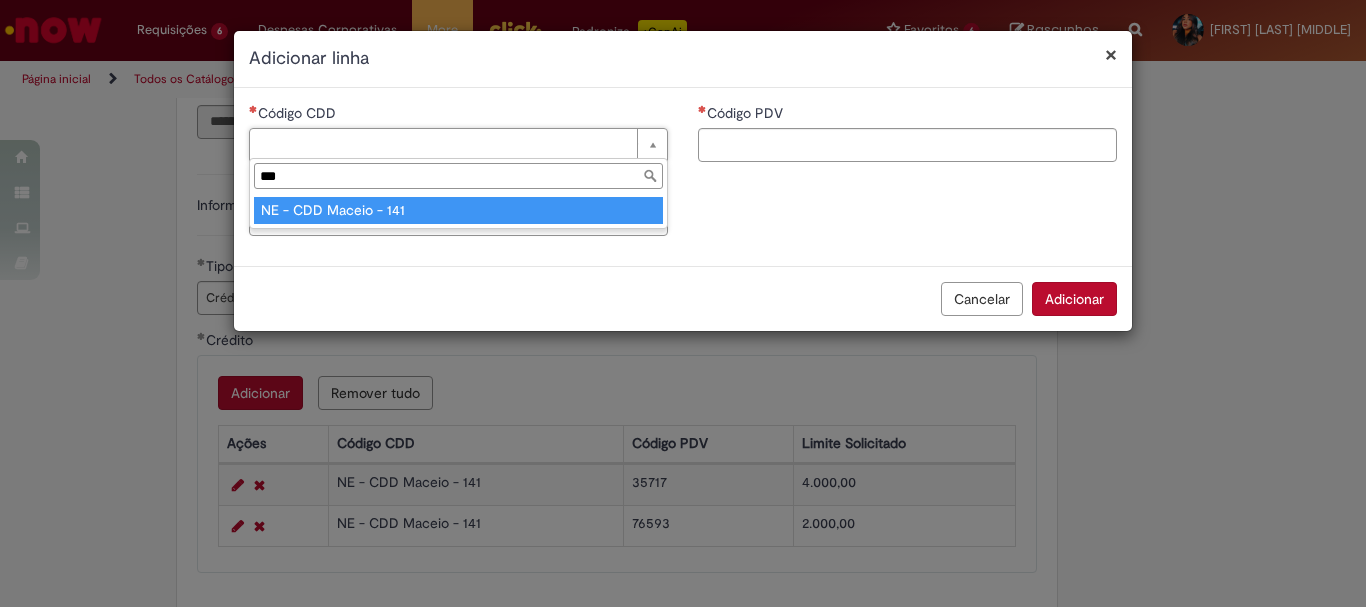 type on "***" 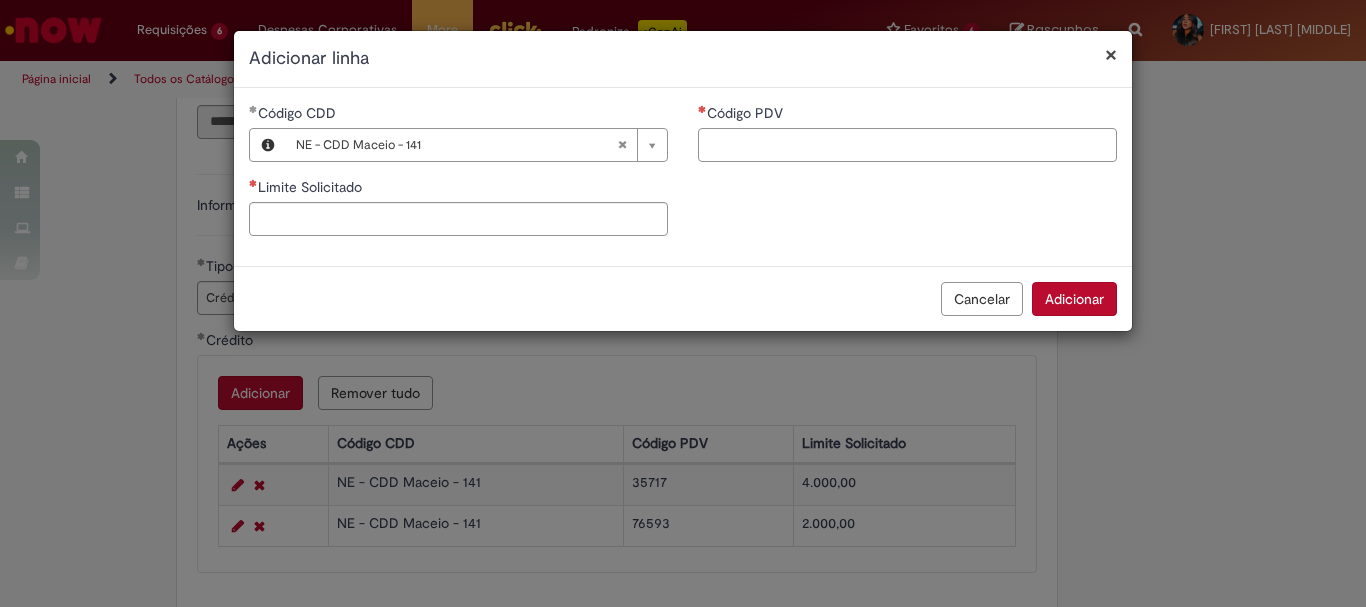 click on "Código PDV" at bounding box center [907, 145] 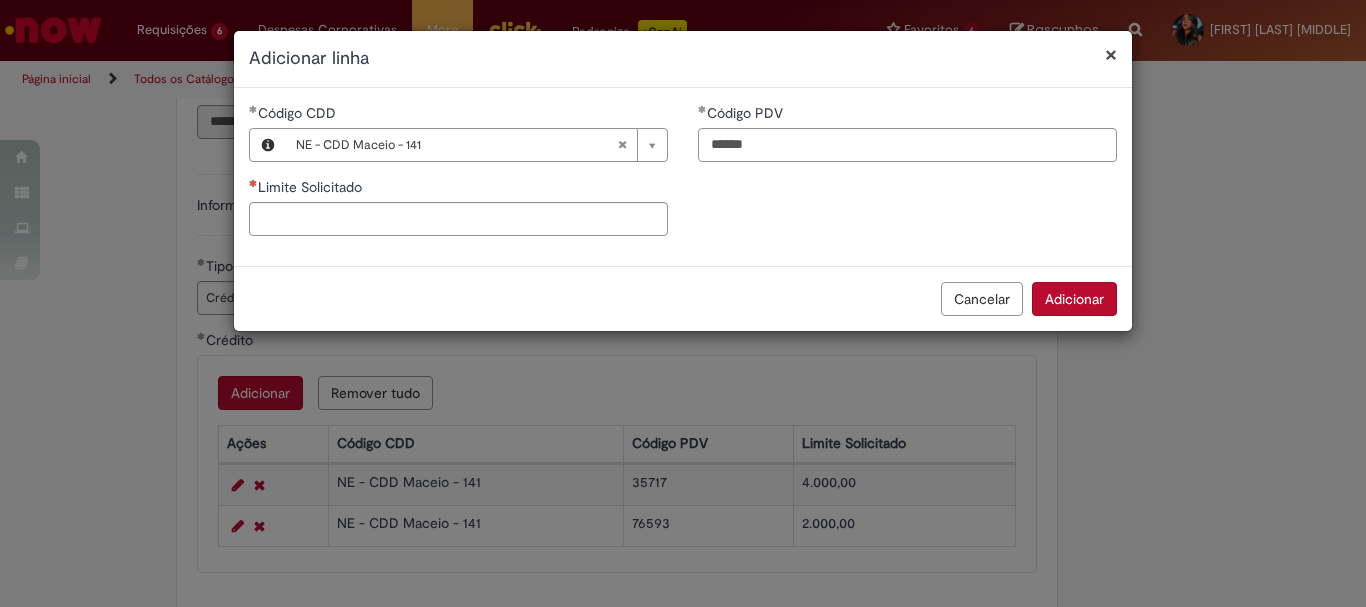 click on "******" at bounding box center (907, 145) 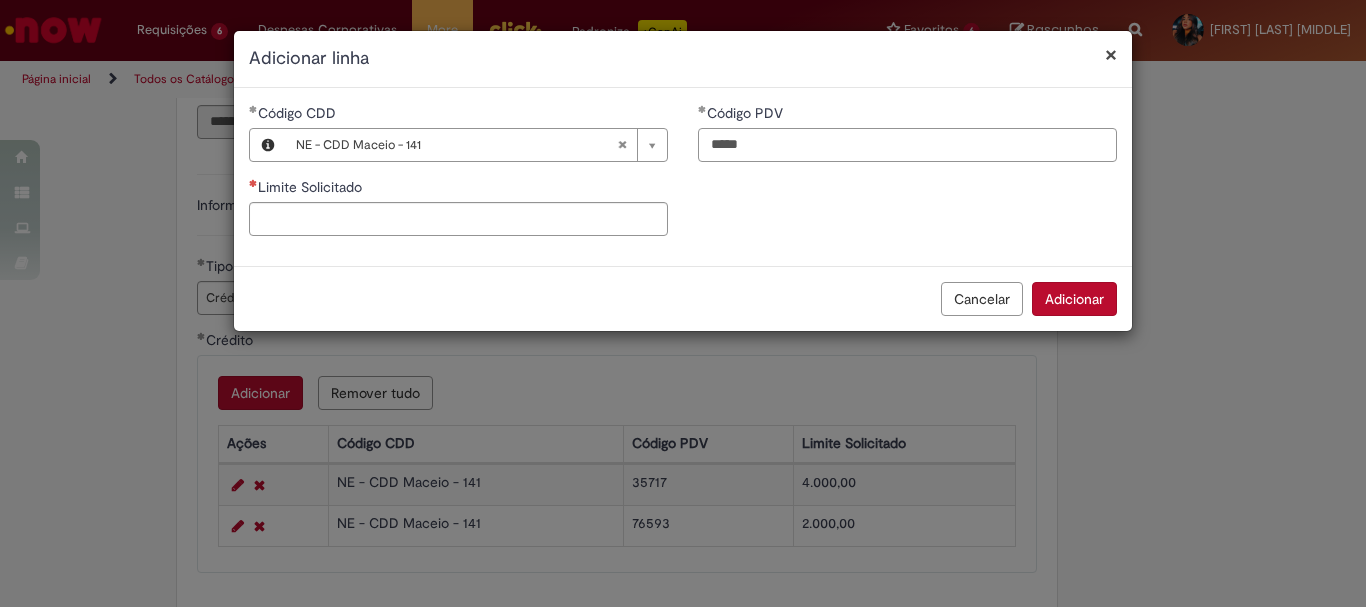 type on "*****" 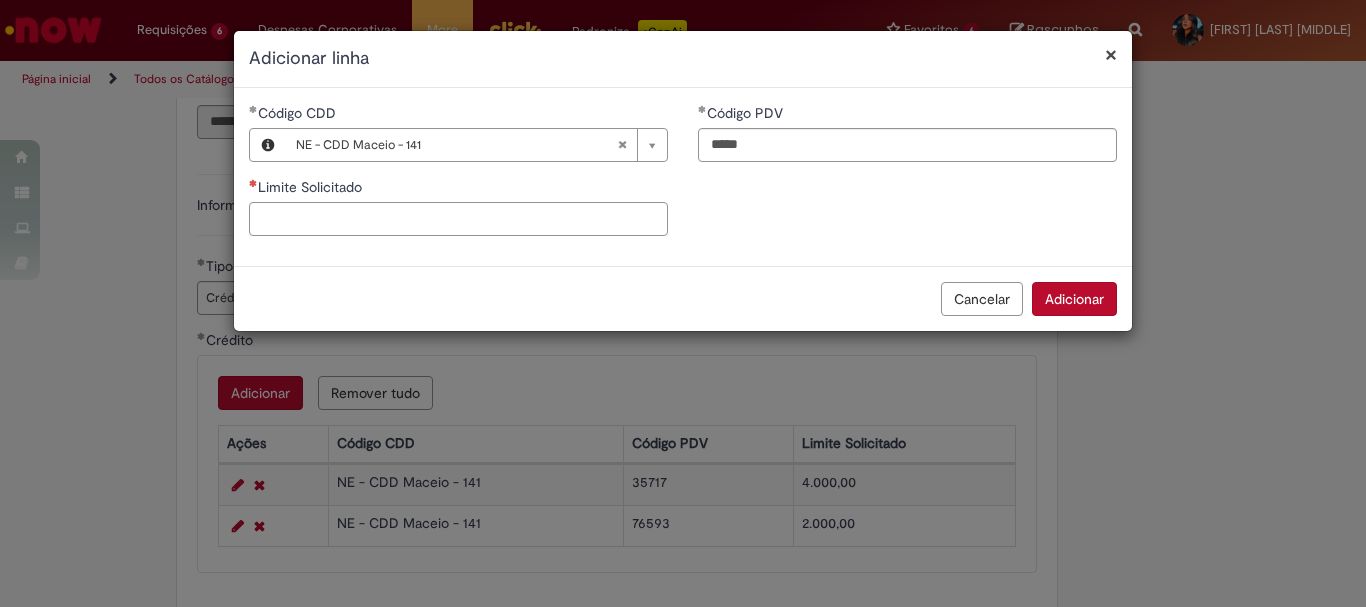 click on "Limite Solicitado" at bounding box center (458, 219) 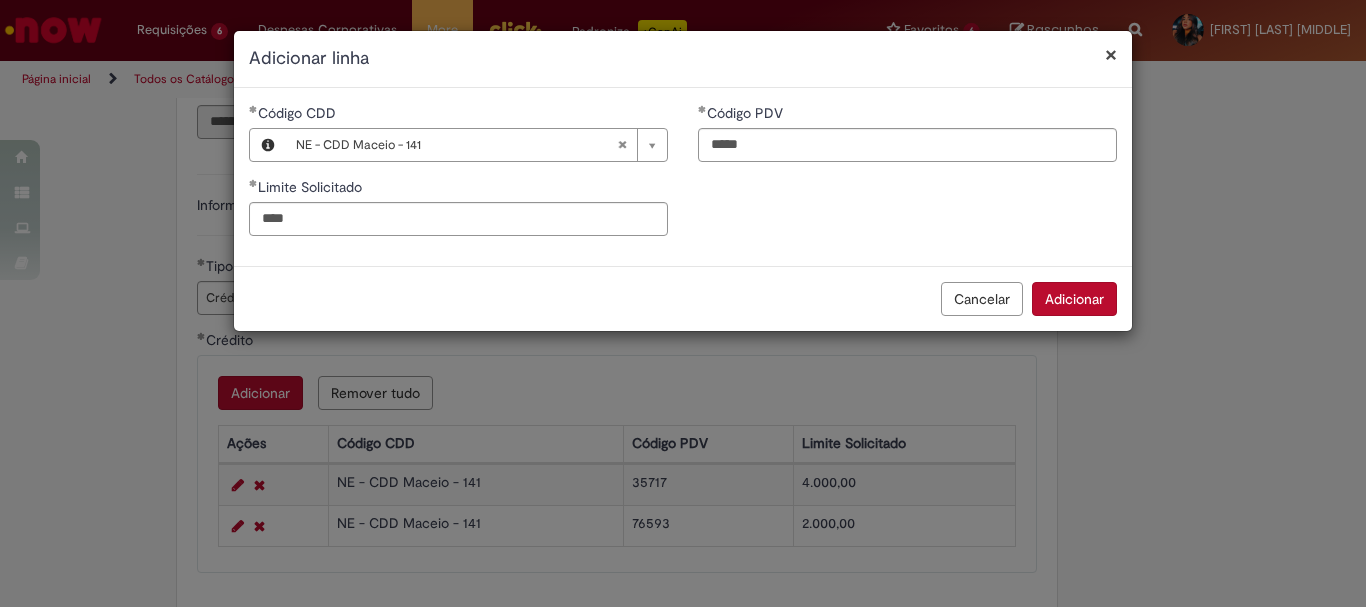 type on "********" 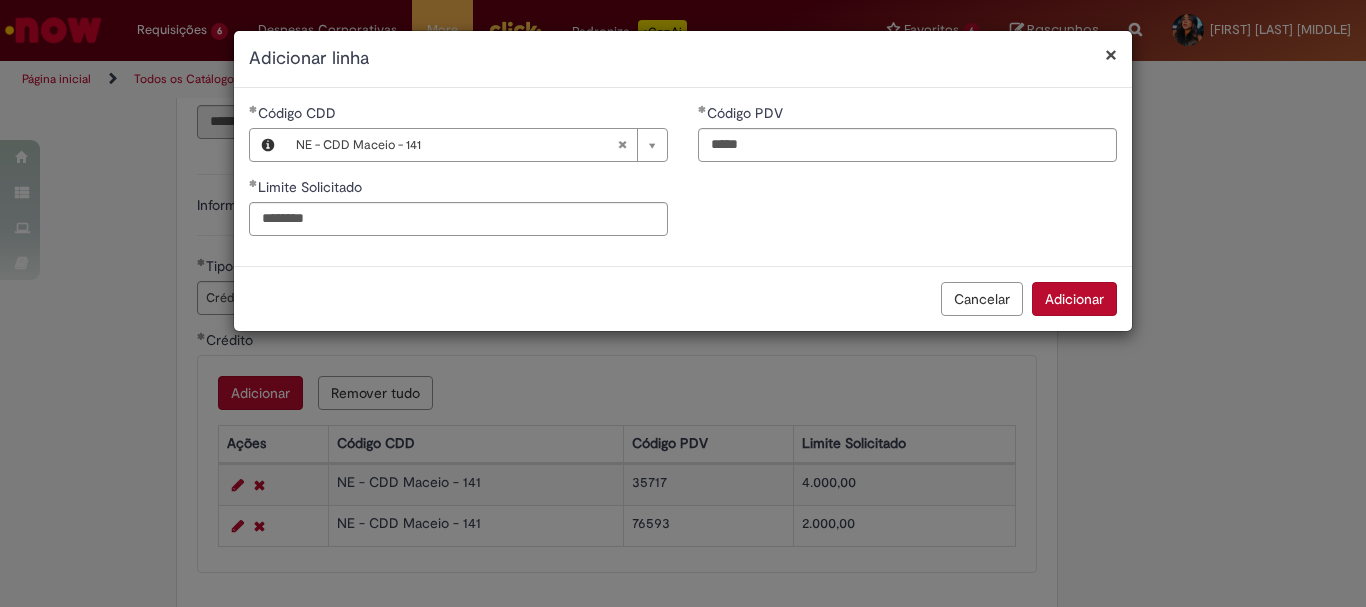 click on "Adicionar" at bounding box center [1074, 299] 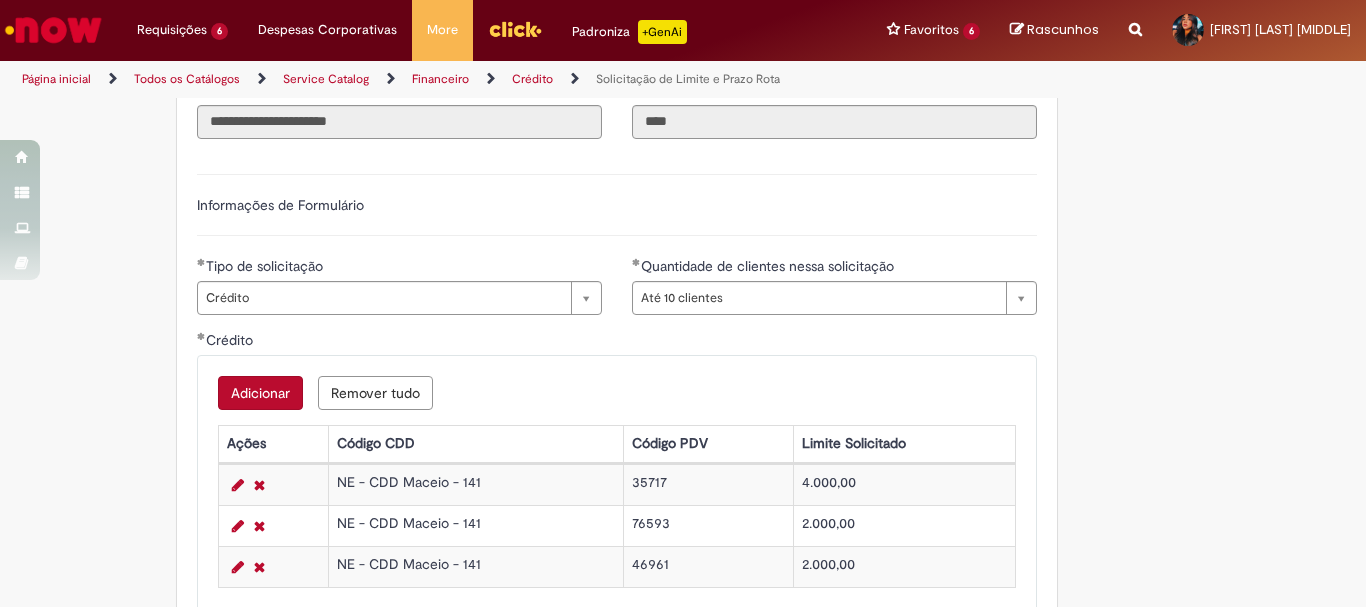 click on "Adicionar" at bounding box center [260, 393] 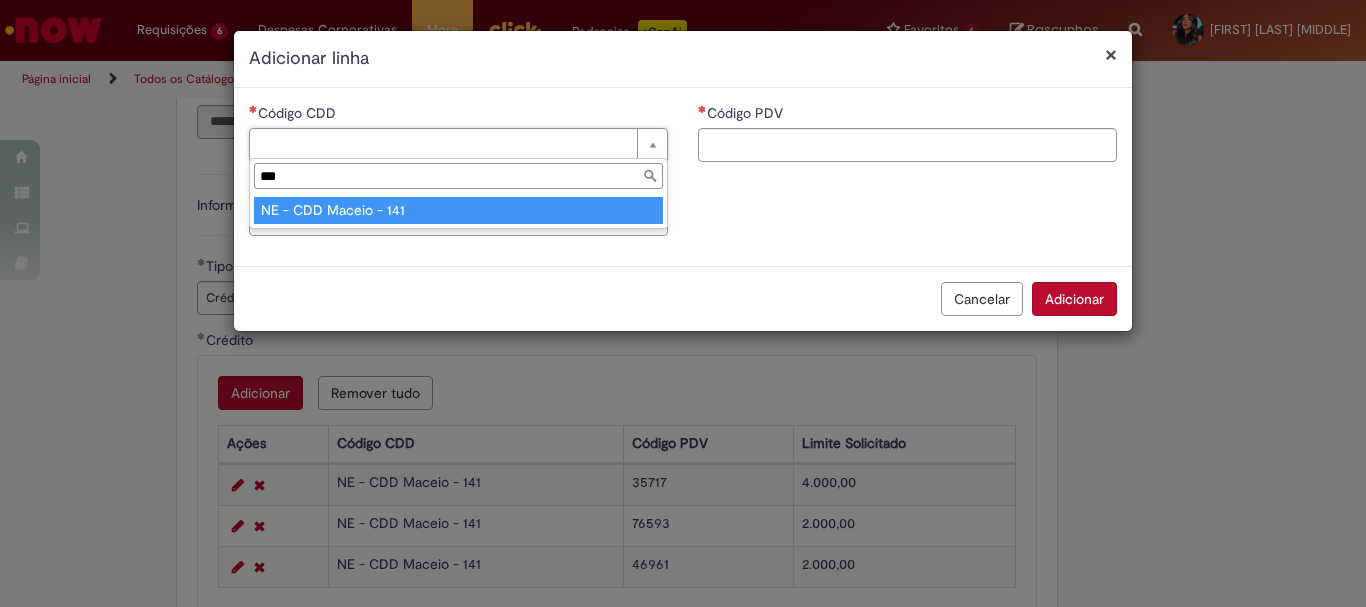 type on "***" 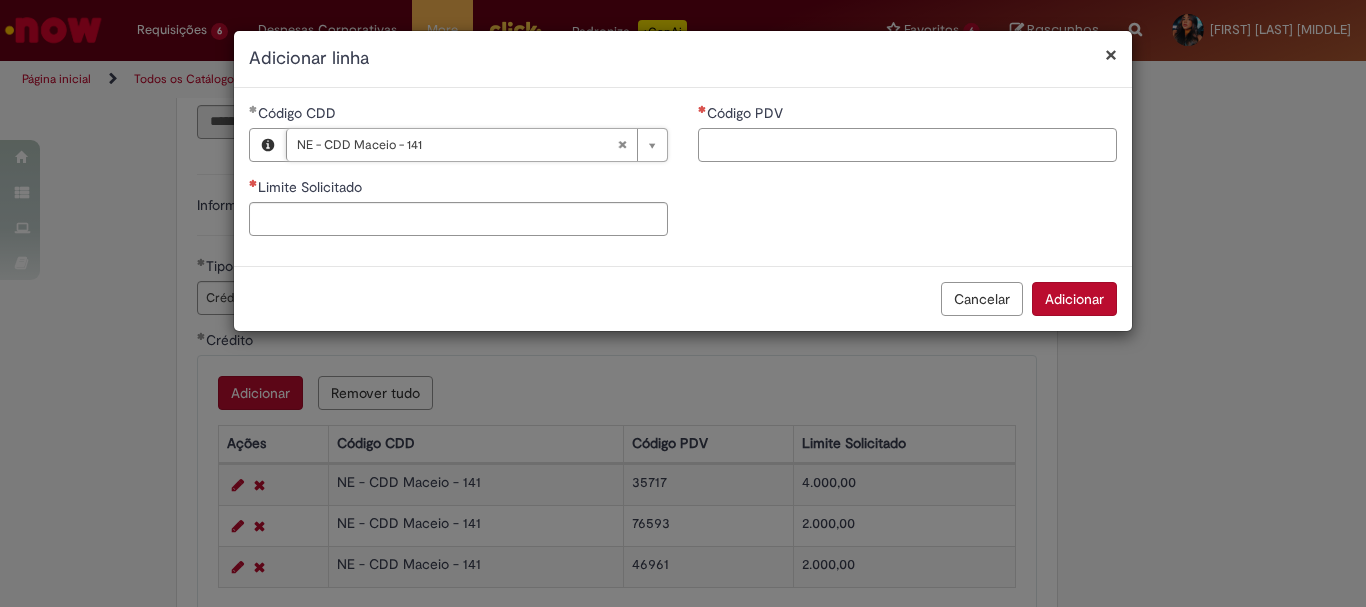 click on "Código PDV" at bounding box center (907, 145) 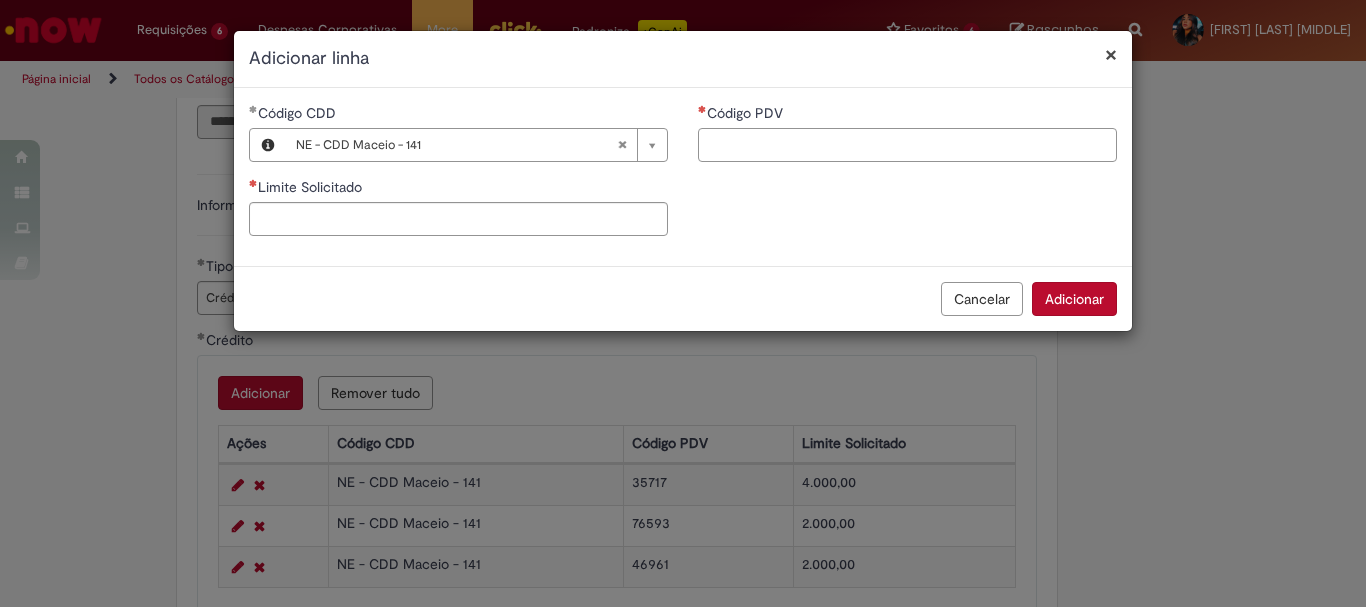paste on "*****" 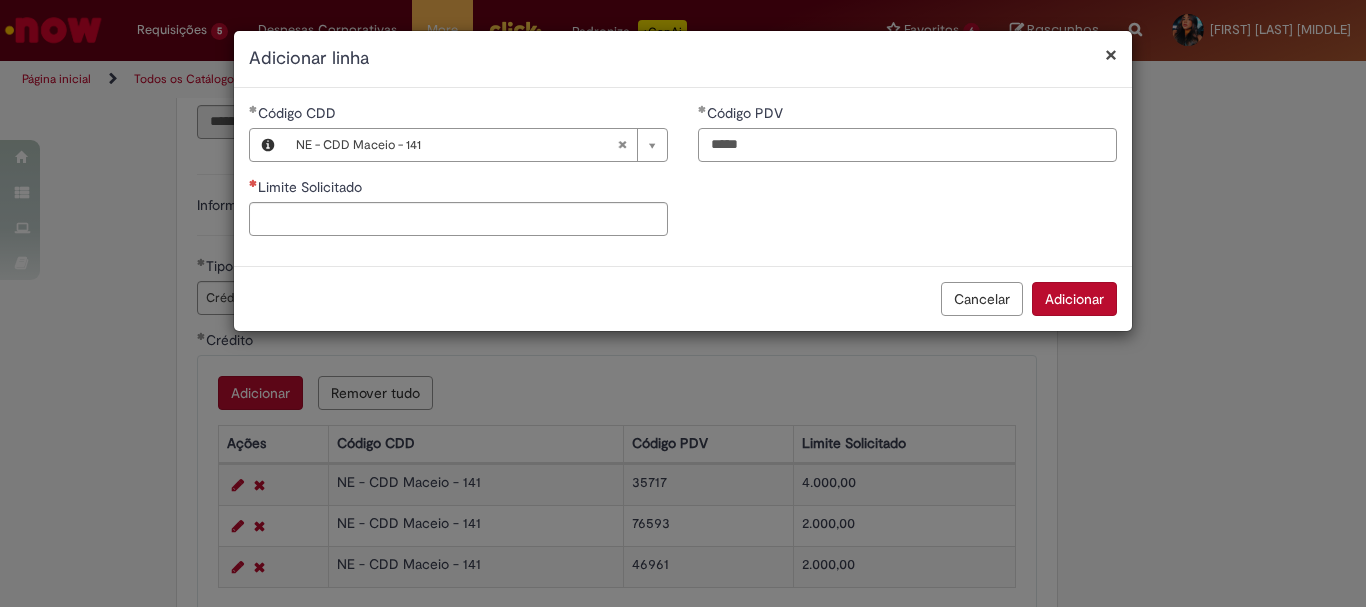 type on "*****" 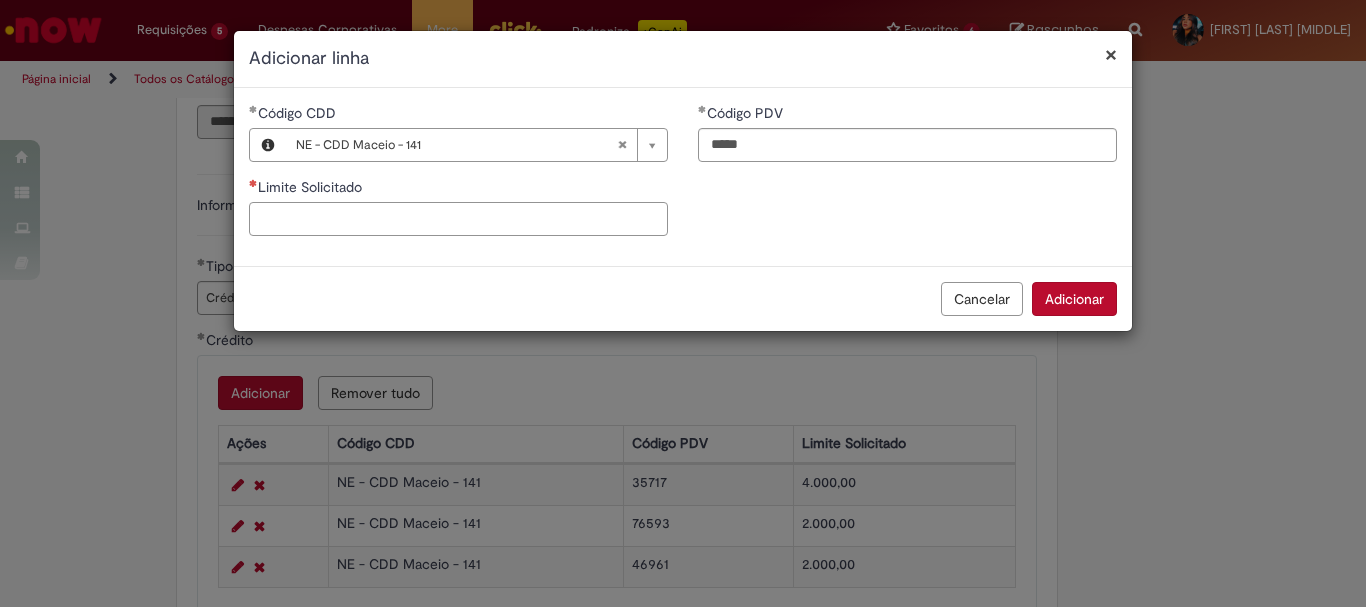 click on "Limite Solicitado" at bounding box center (458, 219) 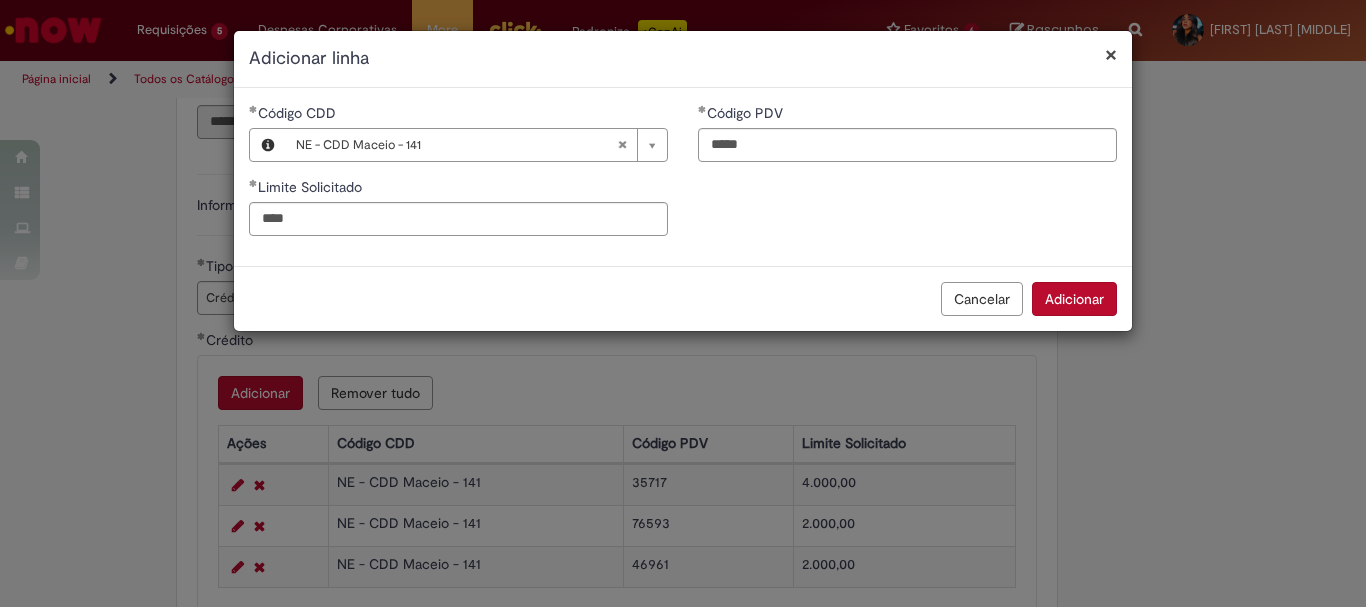 type on "********" 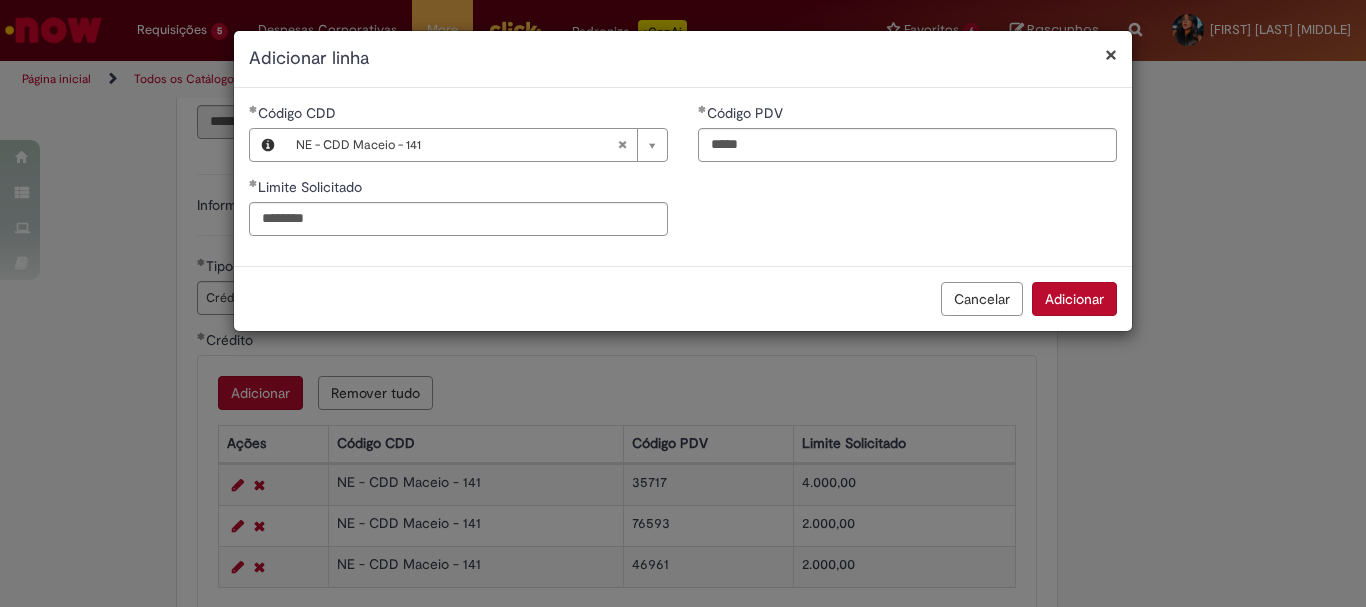 click on "Adicionar" at bounding box center (1074, 299) 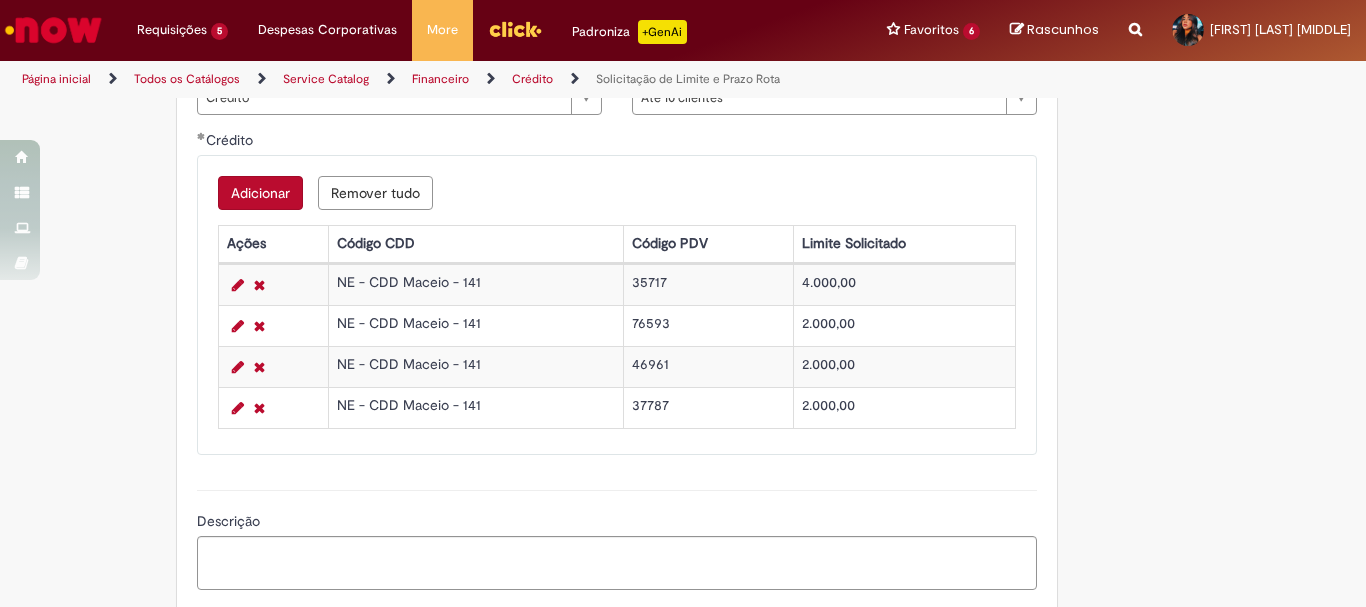 scroll, scrollTop: 1000, scrollLeft: 0, axis: vertical 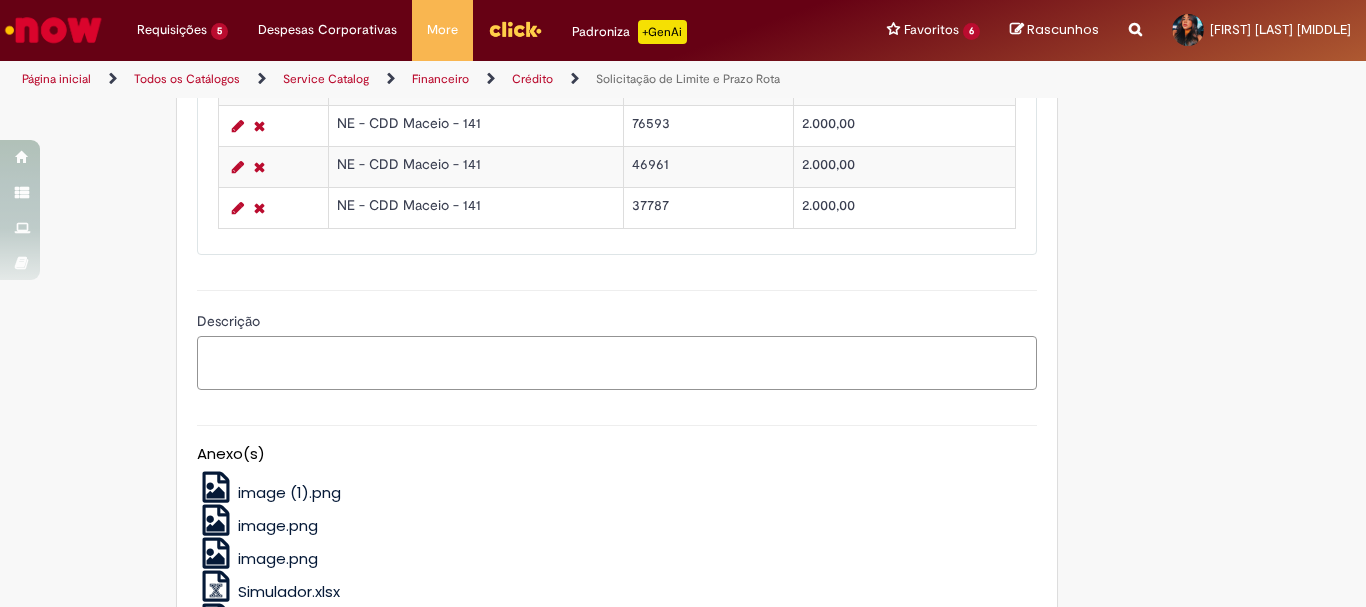 click on "Descrição" at bounding box center (617, 363) 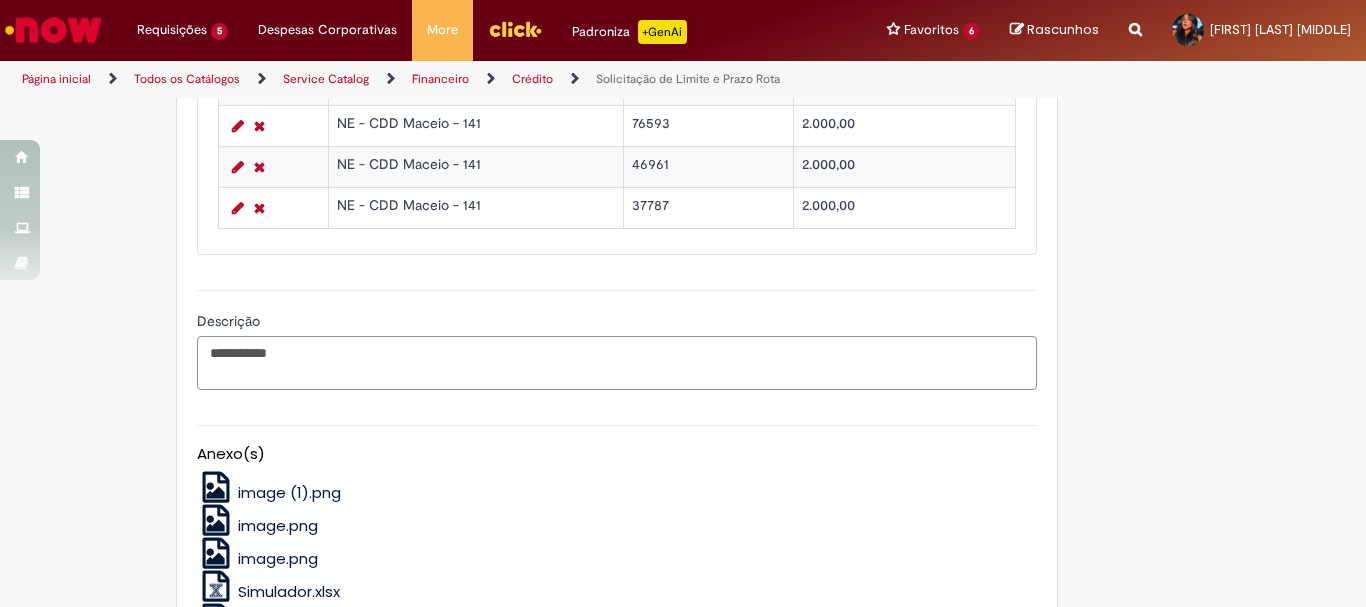 click on "**********" at bounding box center [617, 363] 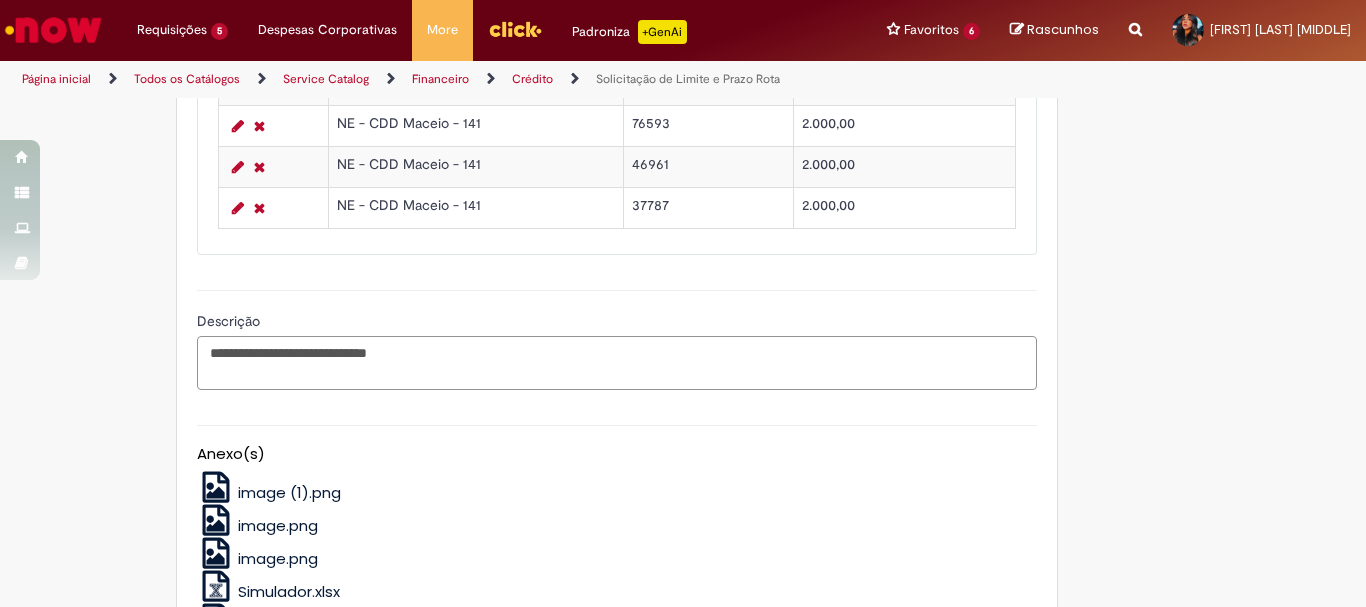 drag, startPoint x: 404, startPoint y: 359, endPoint x: 331, endPoint y: 352, distance: 73.33485 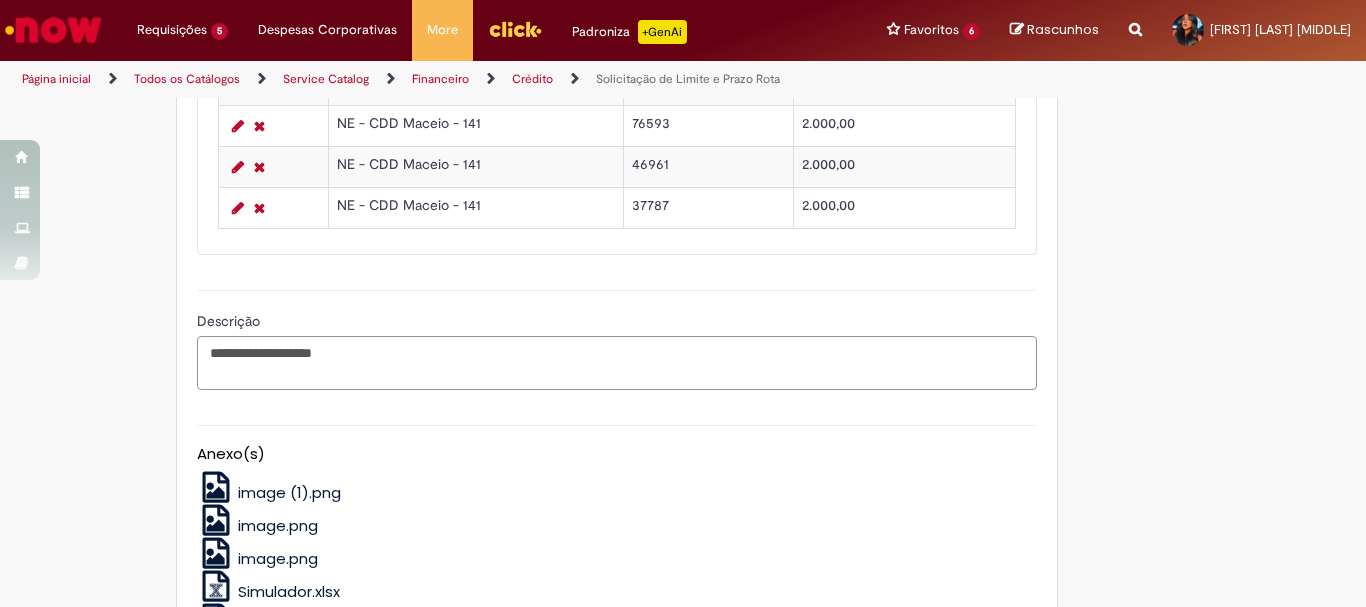 click on "**********" at bounding box center [617, 363] 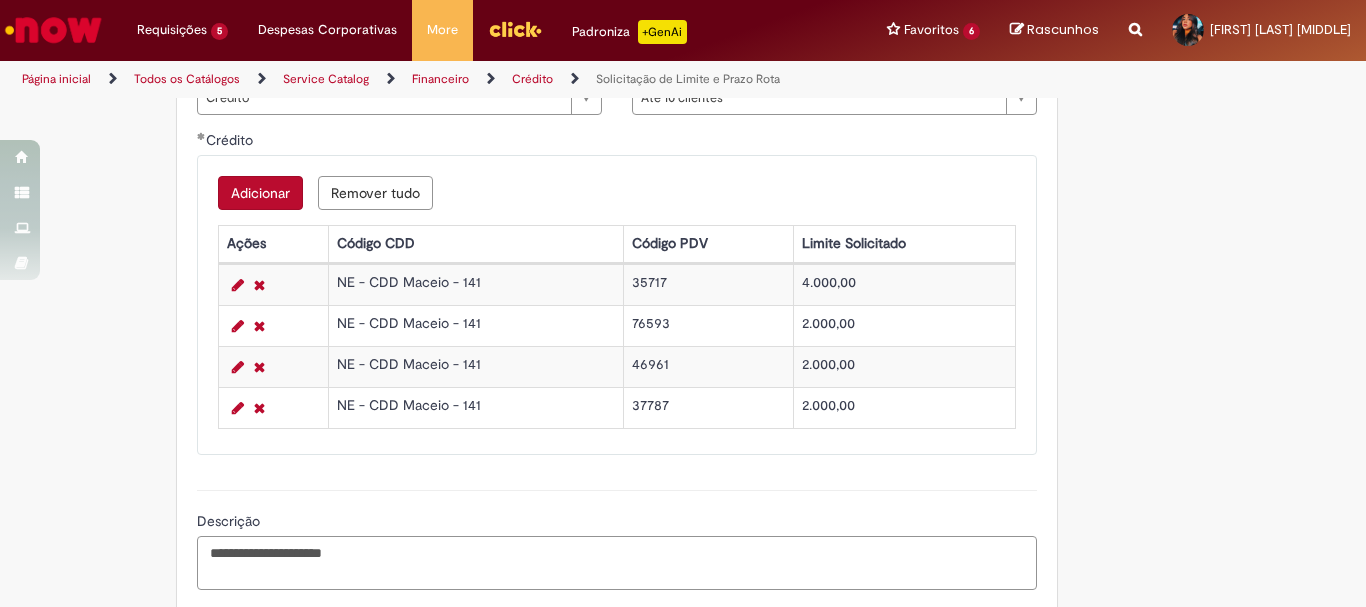 scroll, scrollTop: 900, scrollLeft: 0, axis: vertical 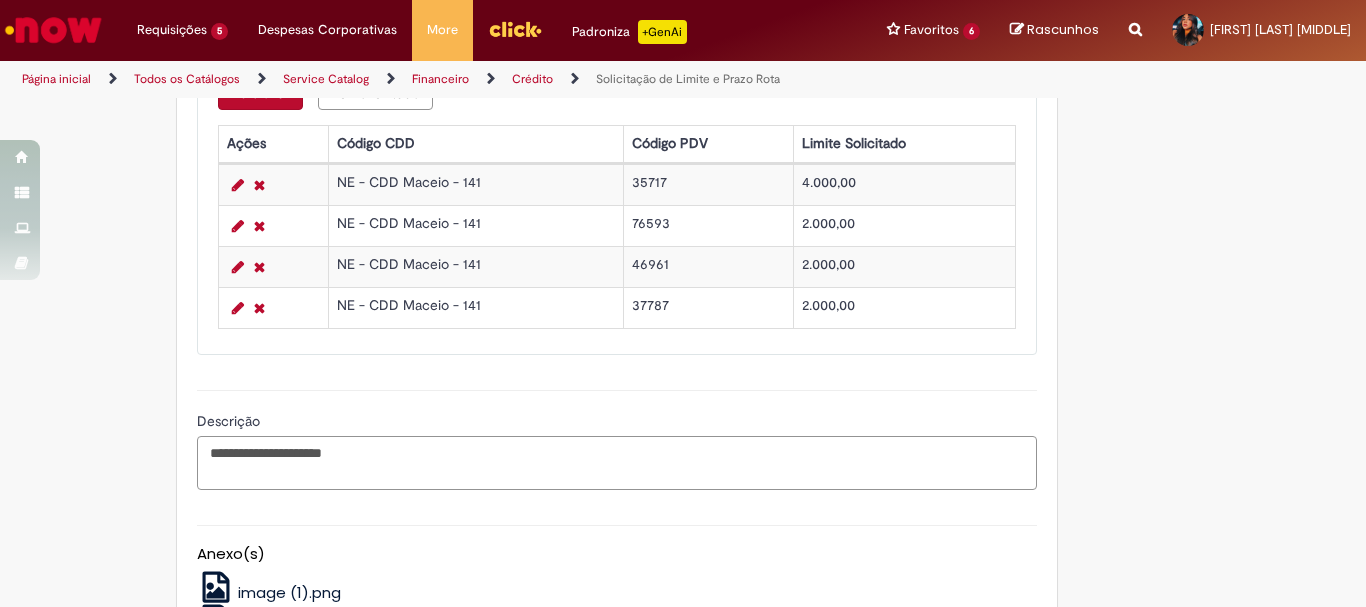 drag, startPoint x: 264, startPoint y: 454, endPoint x: 281, endPoint y: 473, distance: 25.495098 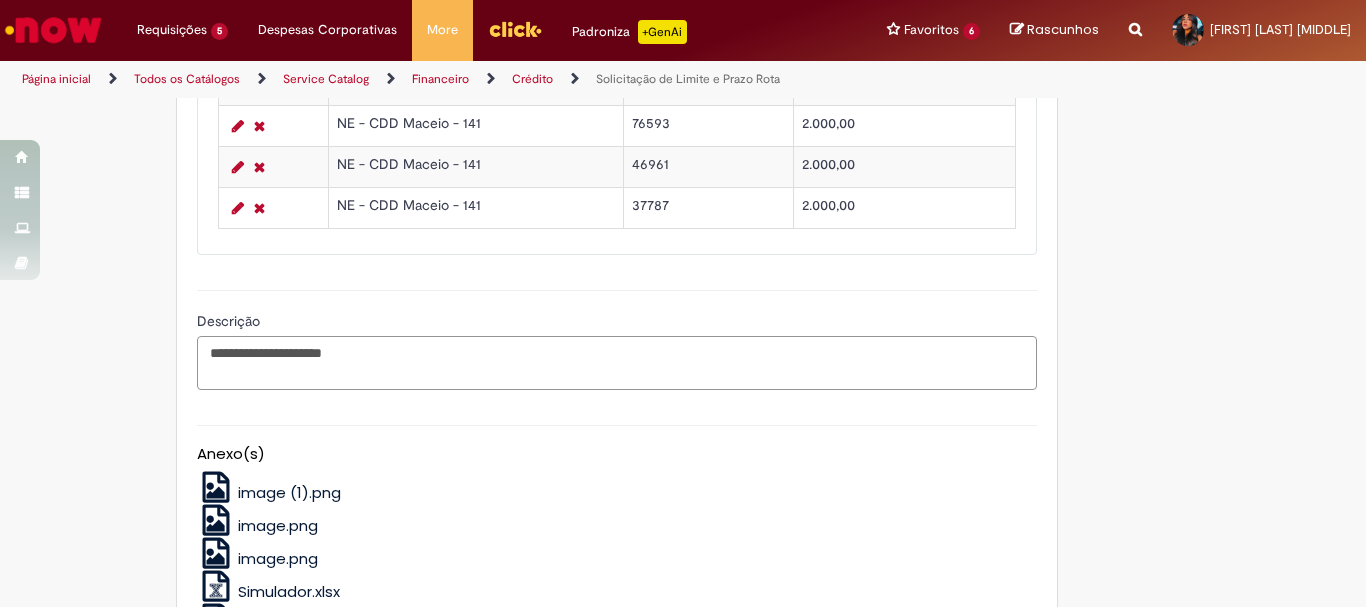 scroll, scrollTop: 1249, scrollLeft: 0, axis: vertical 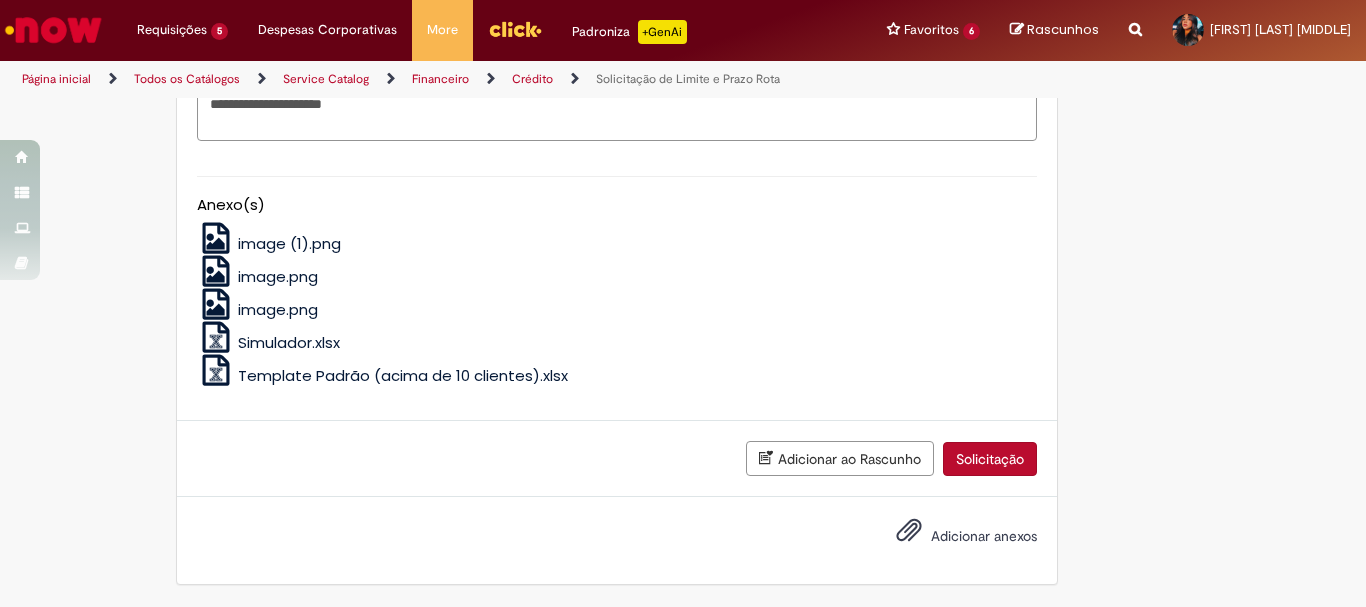 click on "Adicionar anexos" at bounding box center [984, 537] 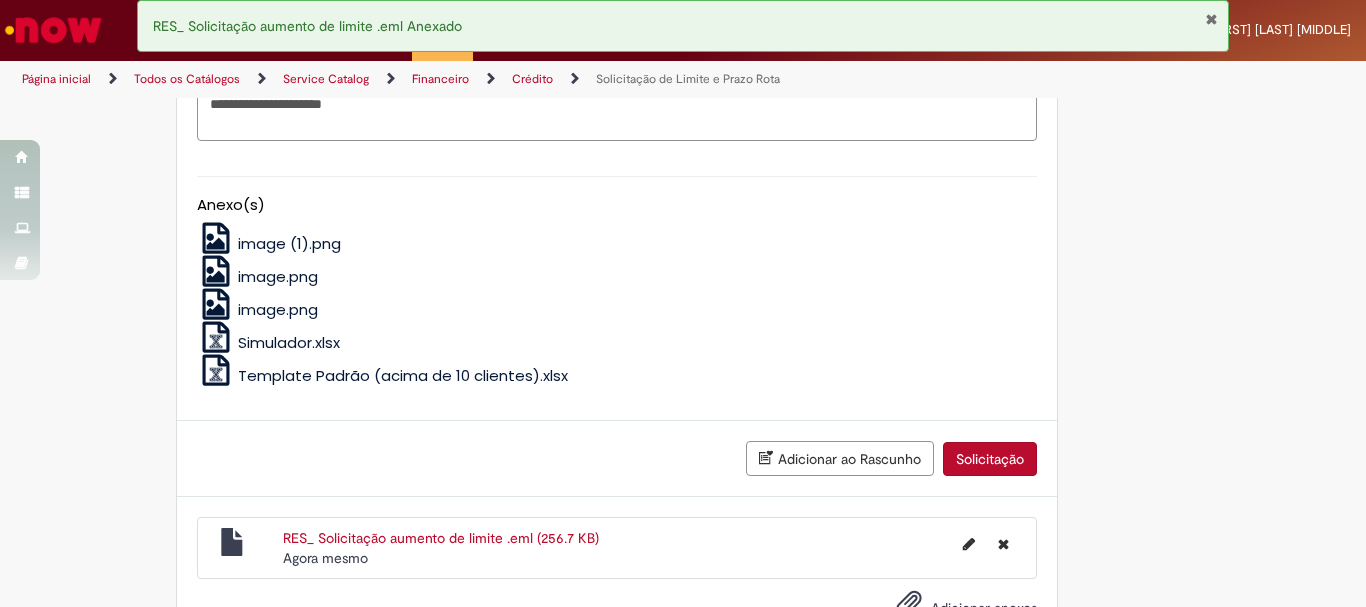 click at bounding box center [909, 603] 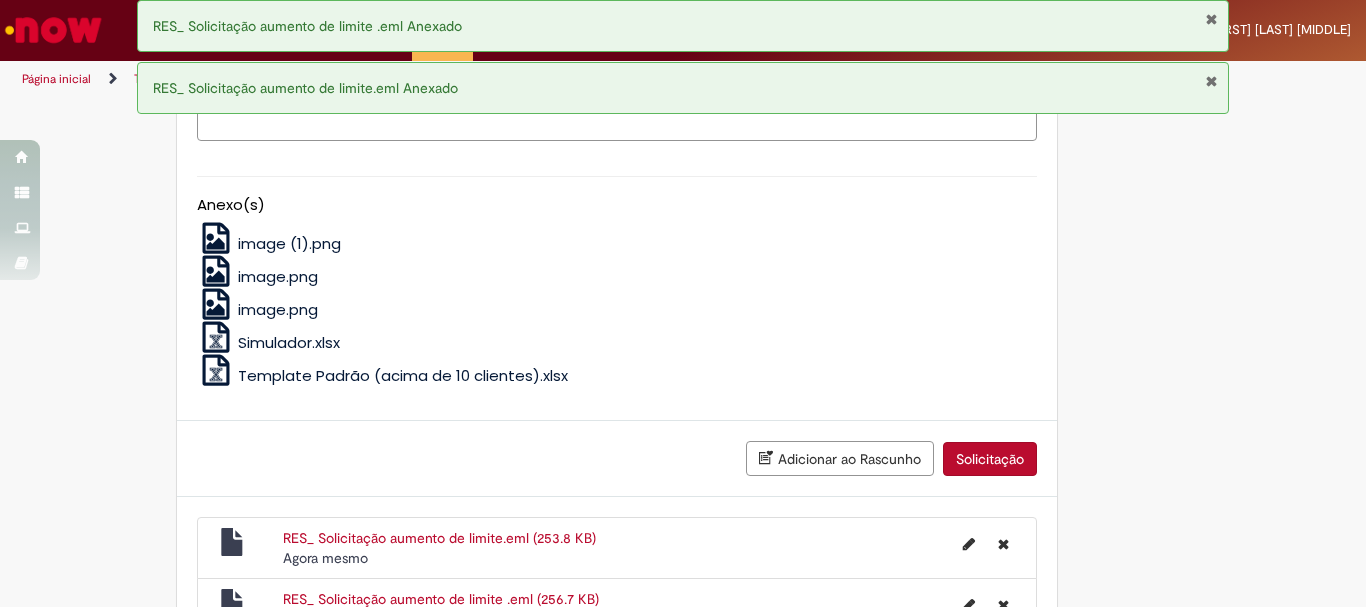 scroll, scrollTop: 1382, scrollLeft: 0, axis: vertical 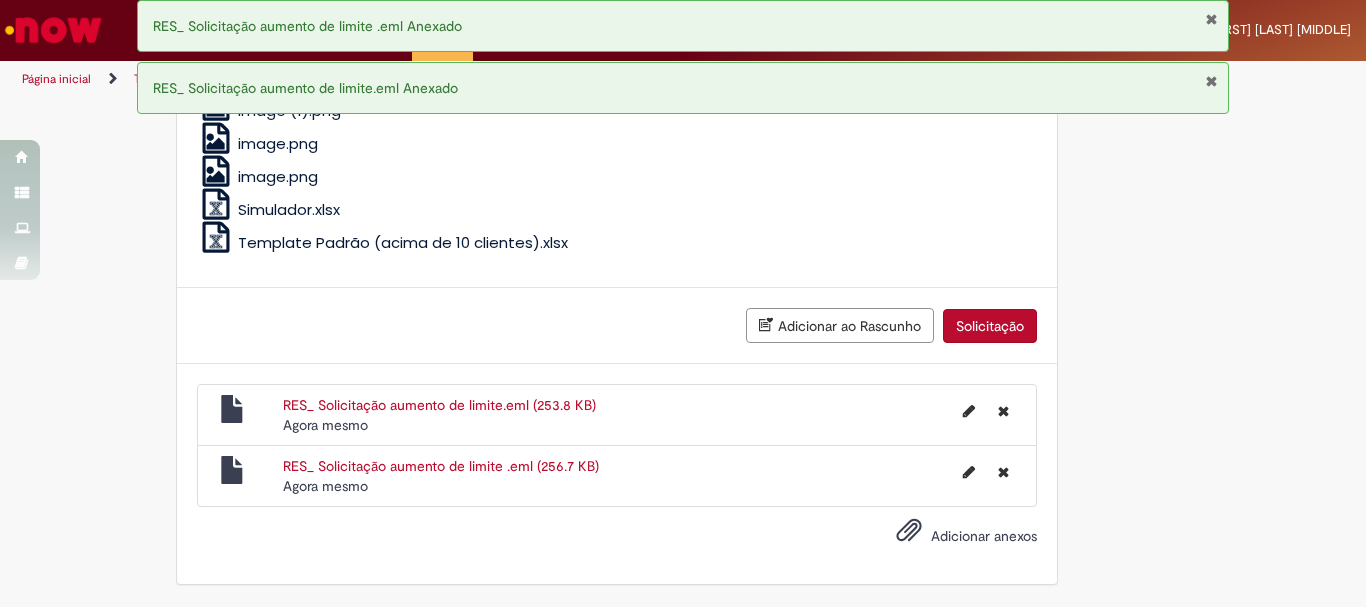click on "Solicitação" at bounding box center (990, 326) 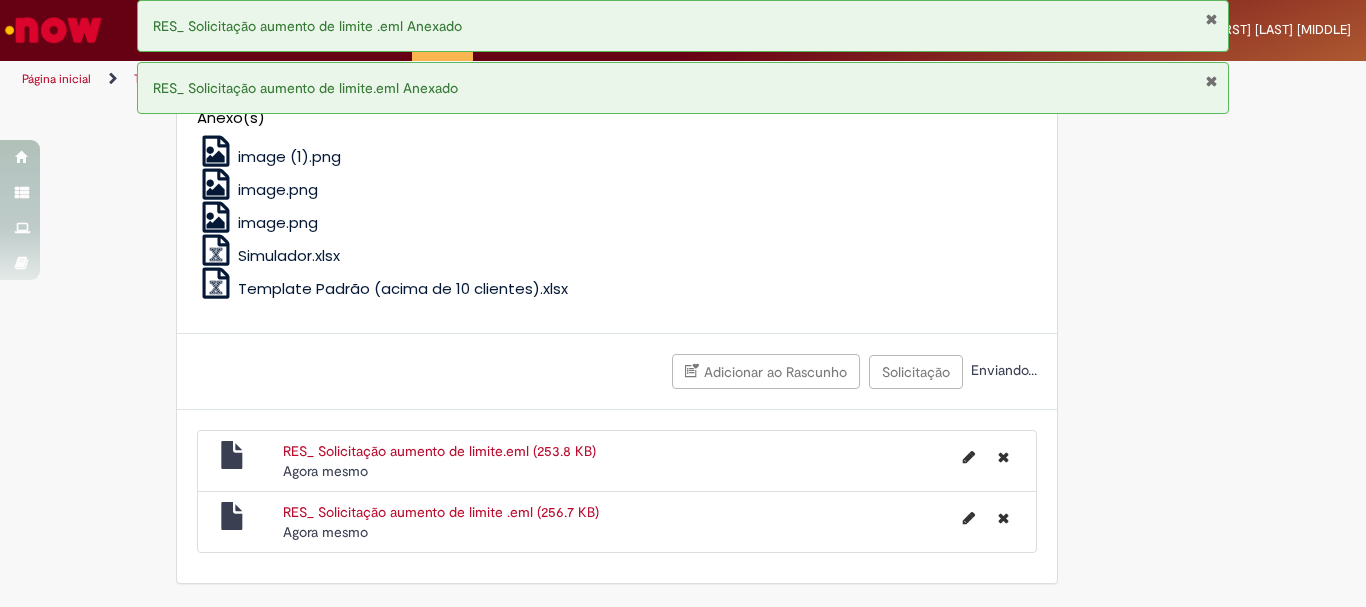 scroll, scrollTop: 1336, scrollLeft: 0, axis: vertical 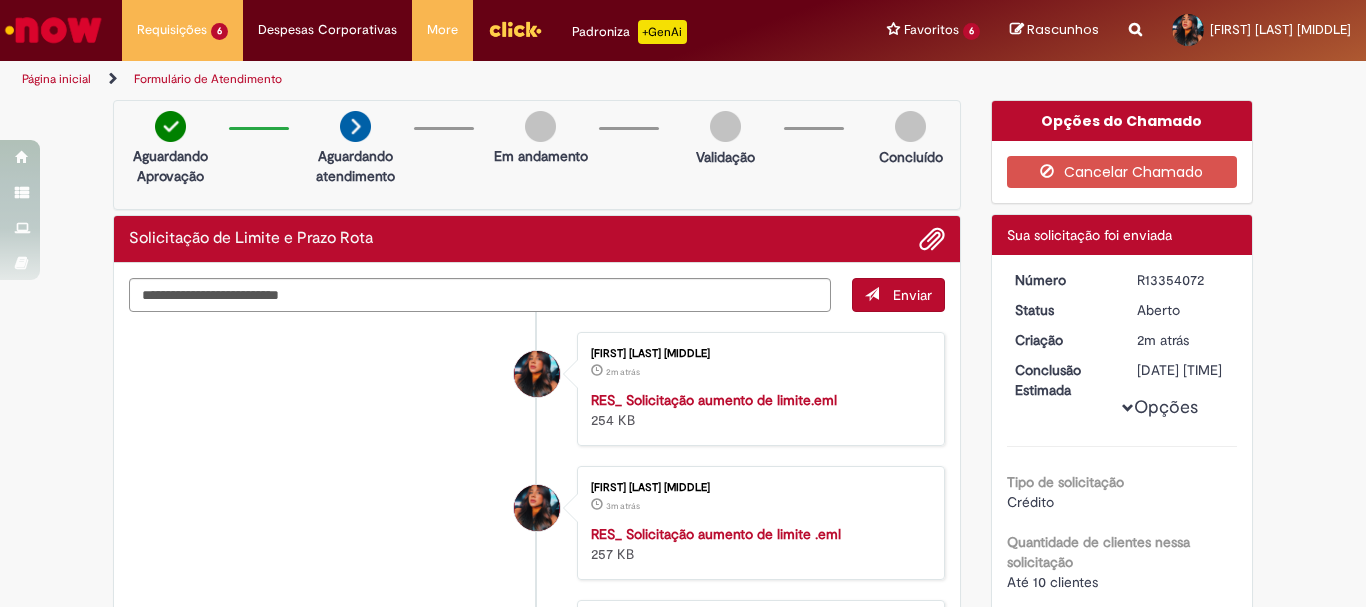 drag, startPoint x: 1128, startPoint y: 278, endPoint x: 1204, endPoint y: 289, distance: 76.79192 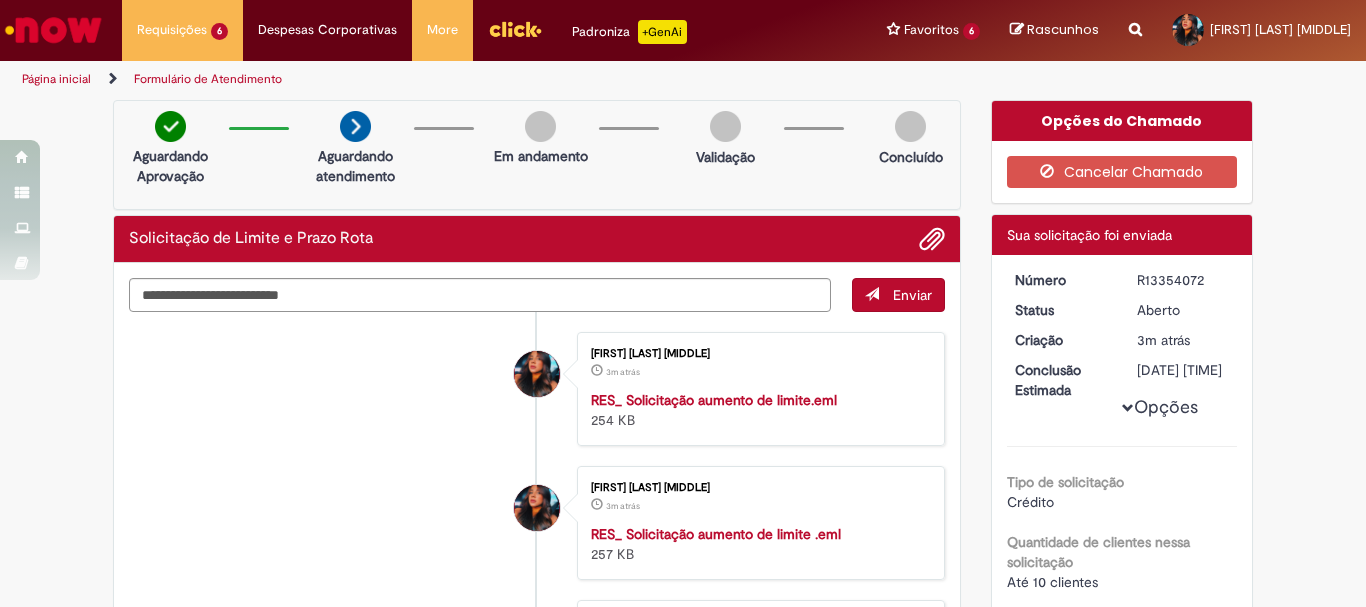 copy on "R13354072" 